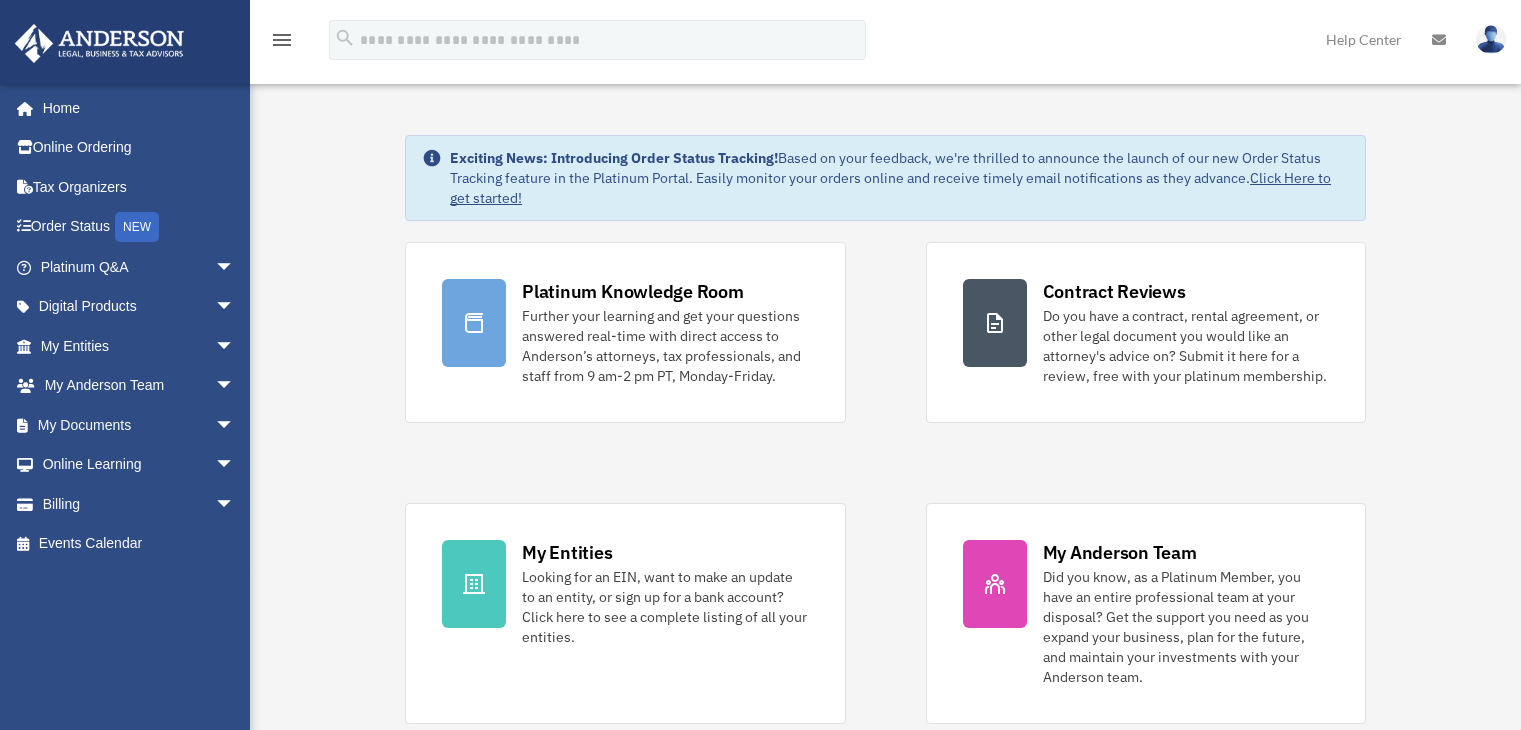 scroll, scrollTop: 0, scrollLeft: 0, axis: both 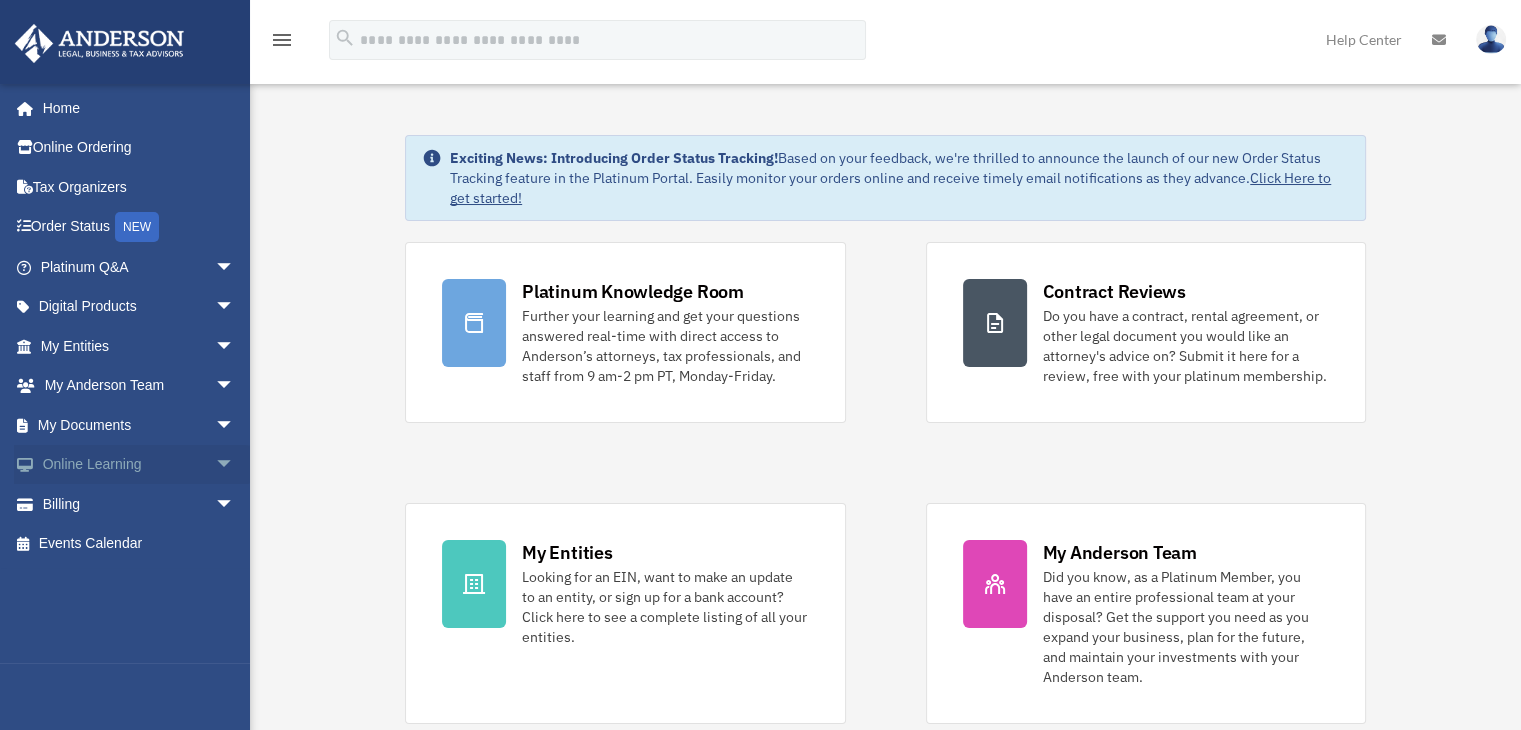 click on "arrow_drop_down" at bounding box center [235, 465] 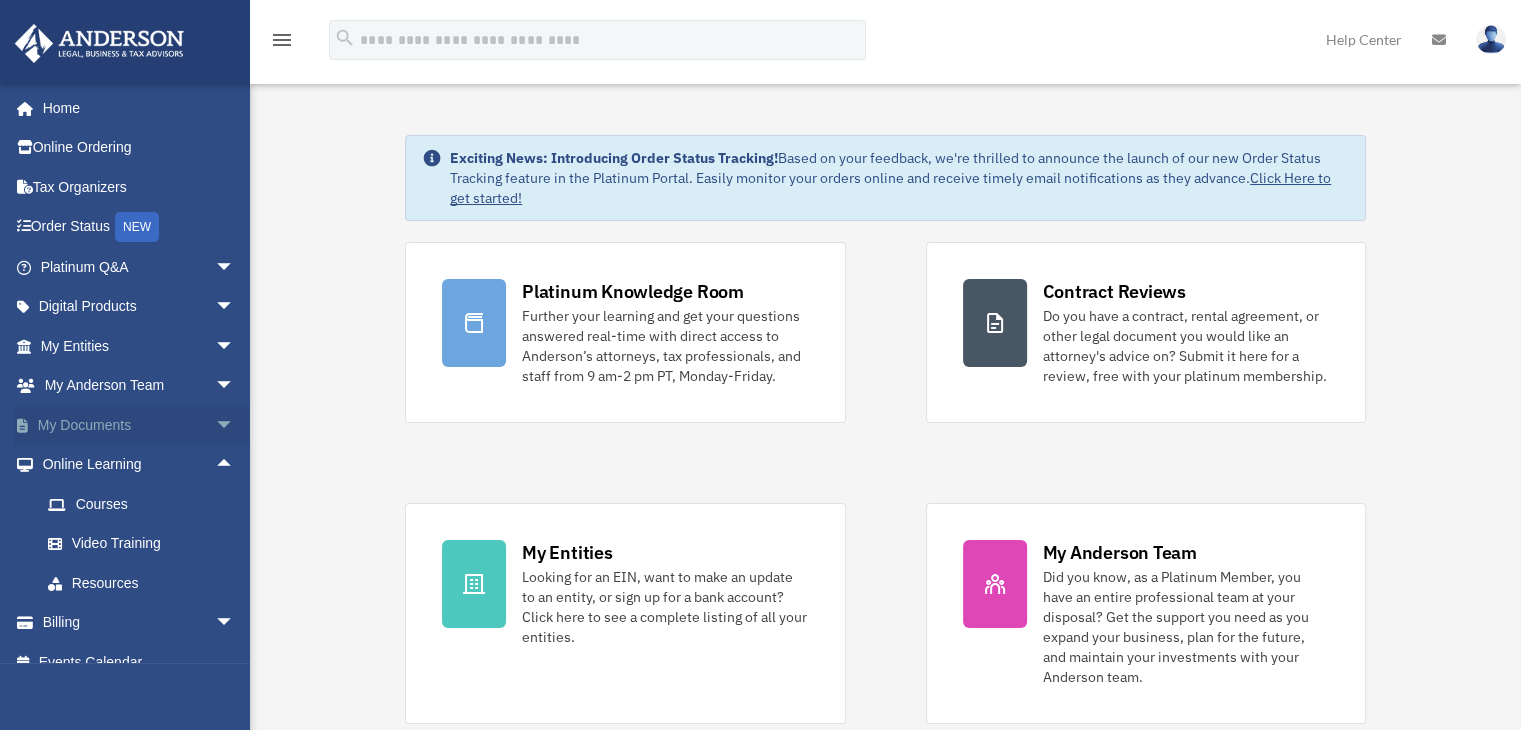 click on "arrow_drop_down" at bounding box center (235, 425) 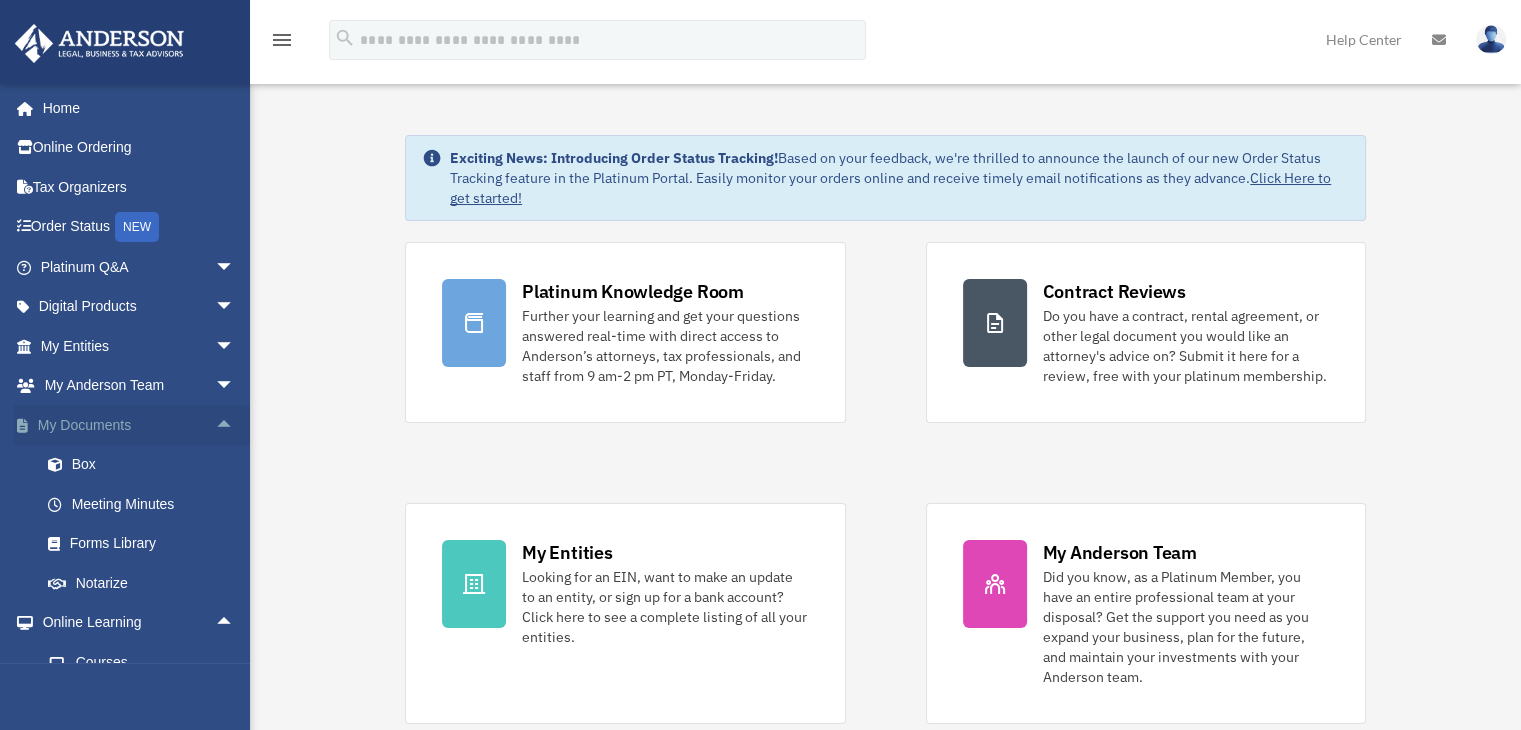 click on "arrow_drop_up" at bounding box center (235, 425) 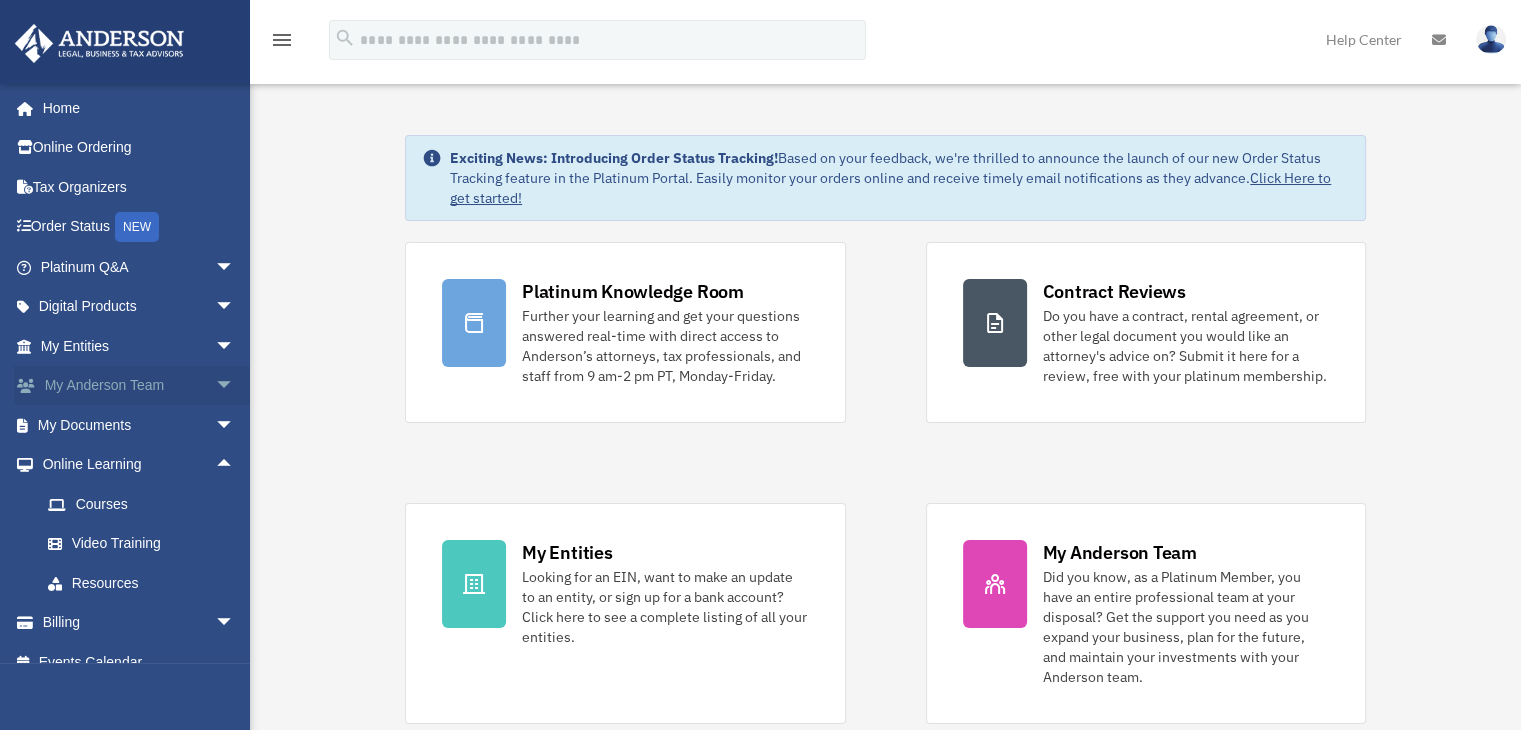 click on "arrow_drop_down" at bounding box center (235, 386) 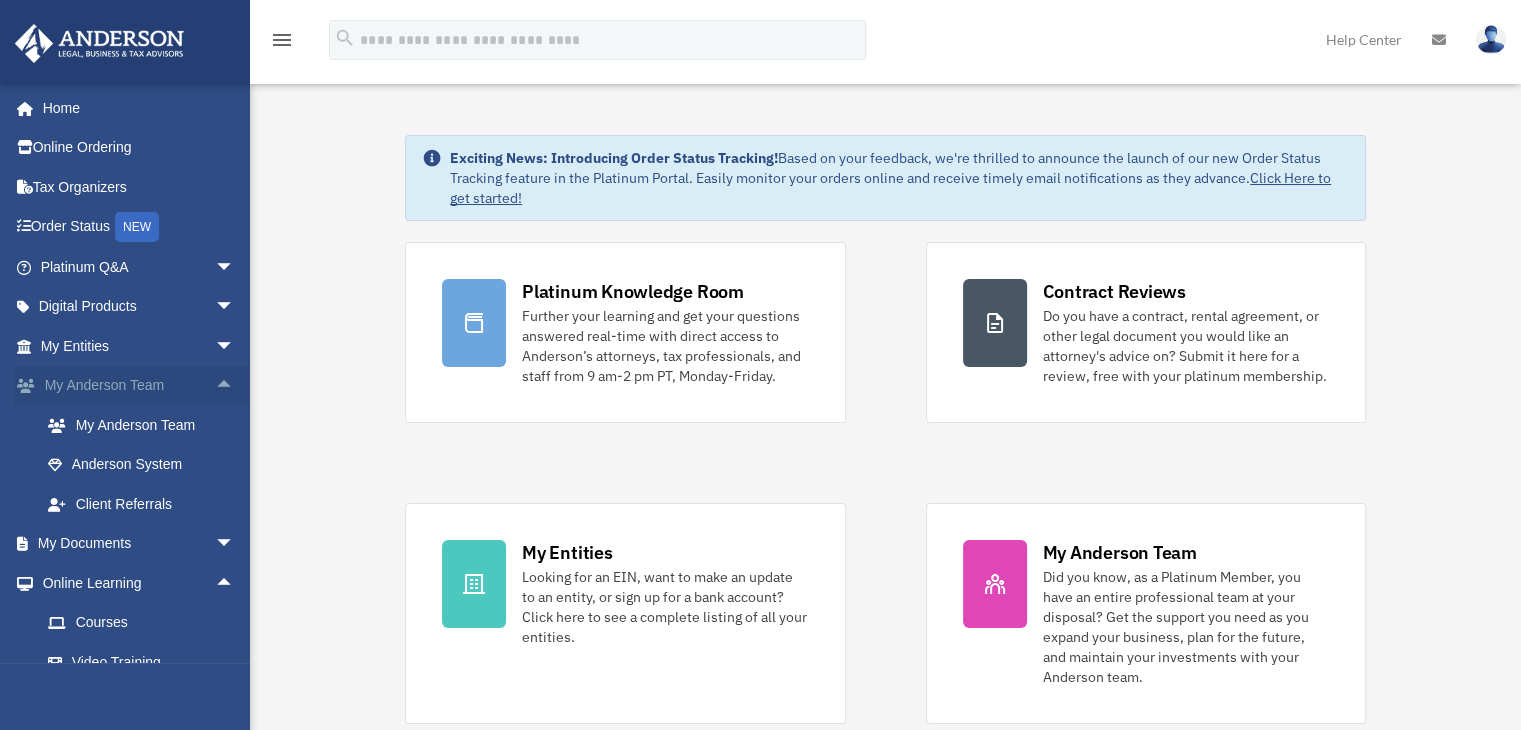 click on "arrow_drop_up" at bounding box center [235, 386] 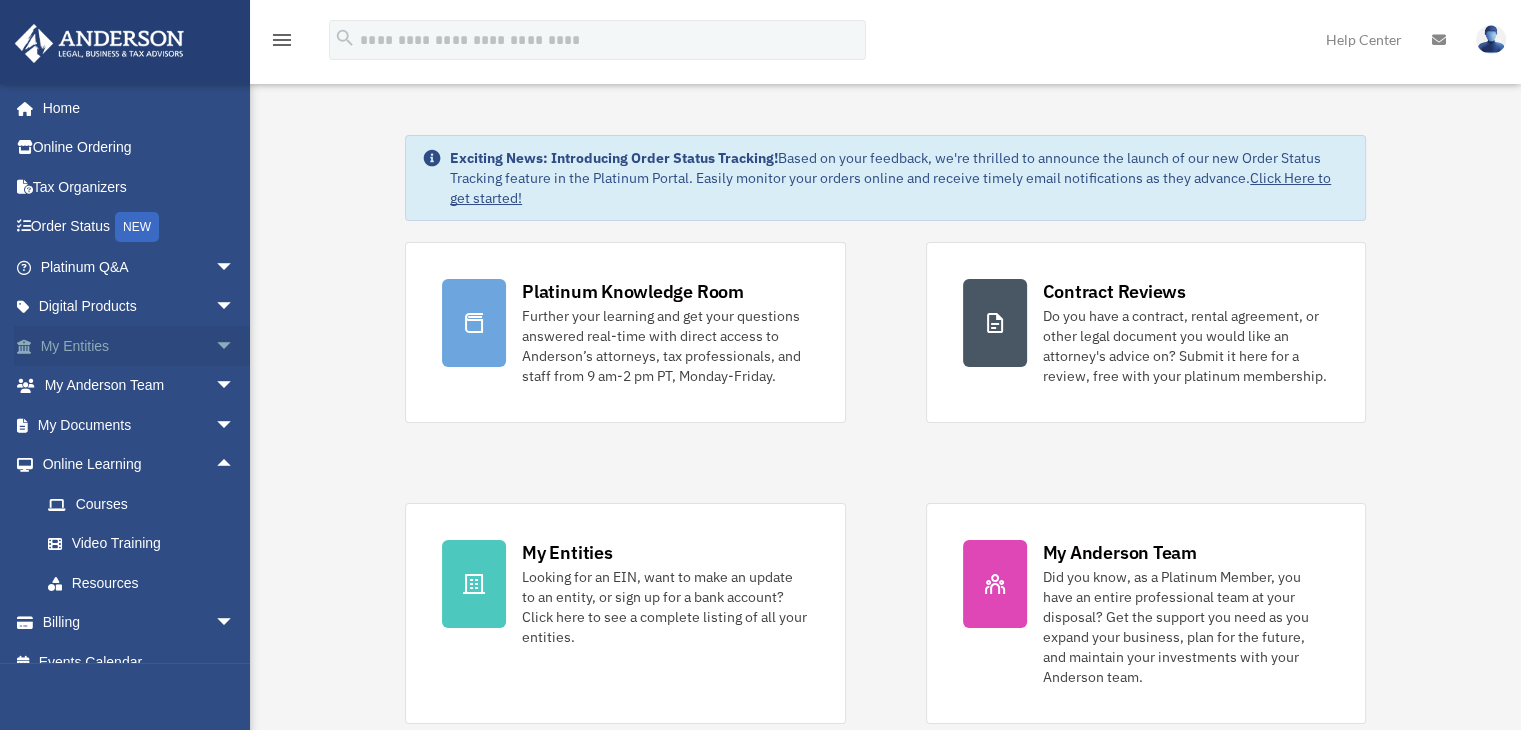 click on "arrow_drop_down" at bounding box center (235, 346) 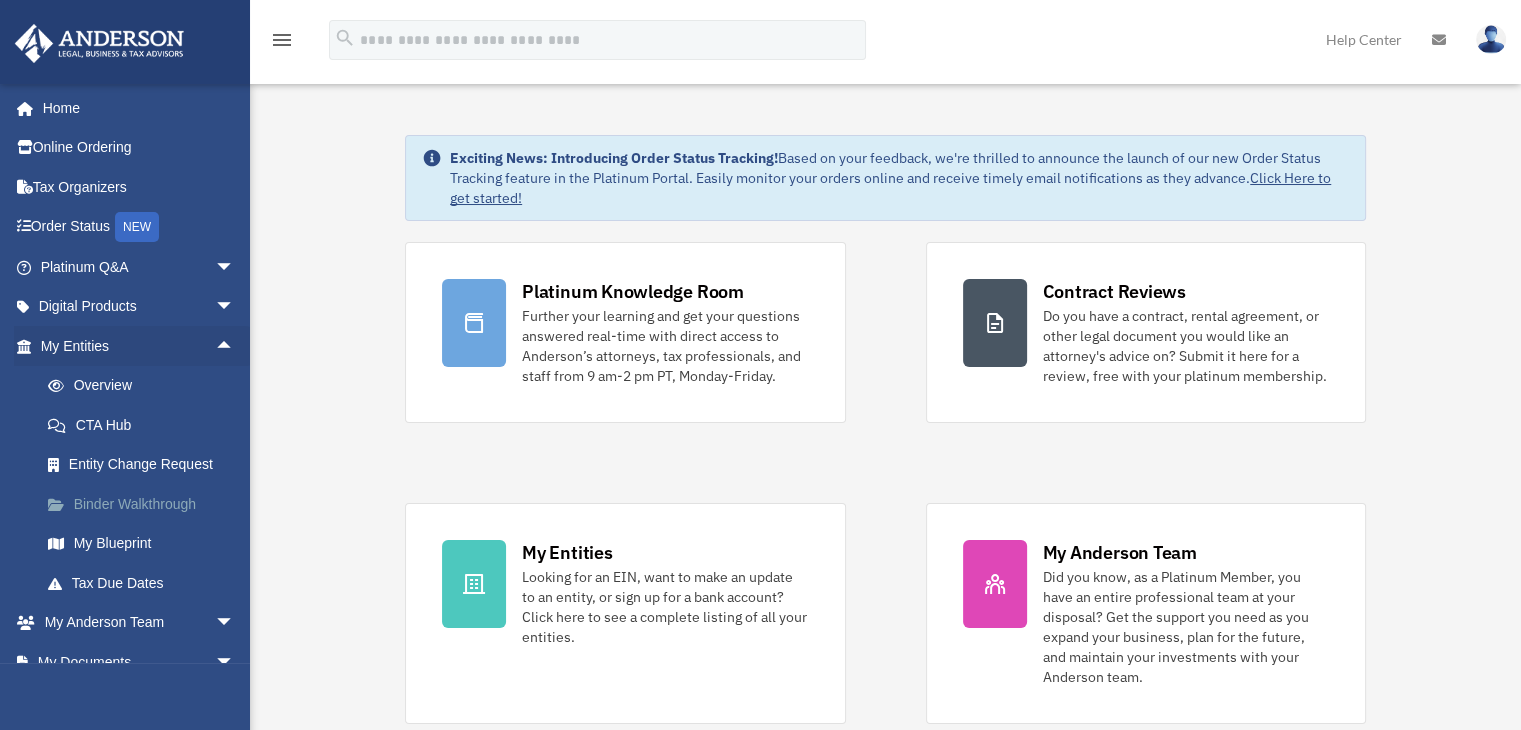 click on "Binder Walkthrough" at bounding box center (146, 504) 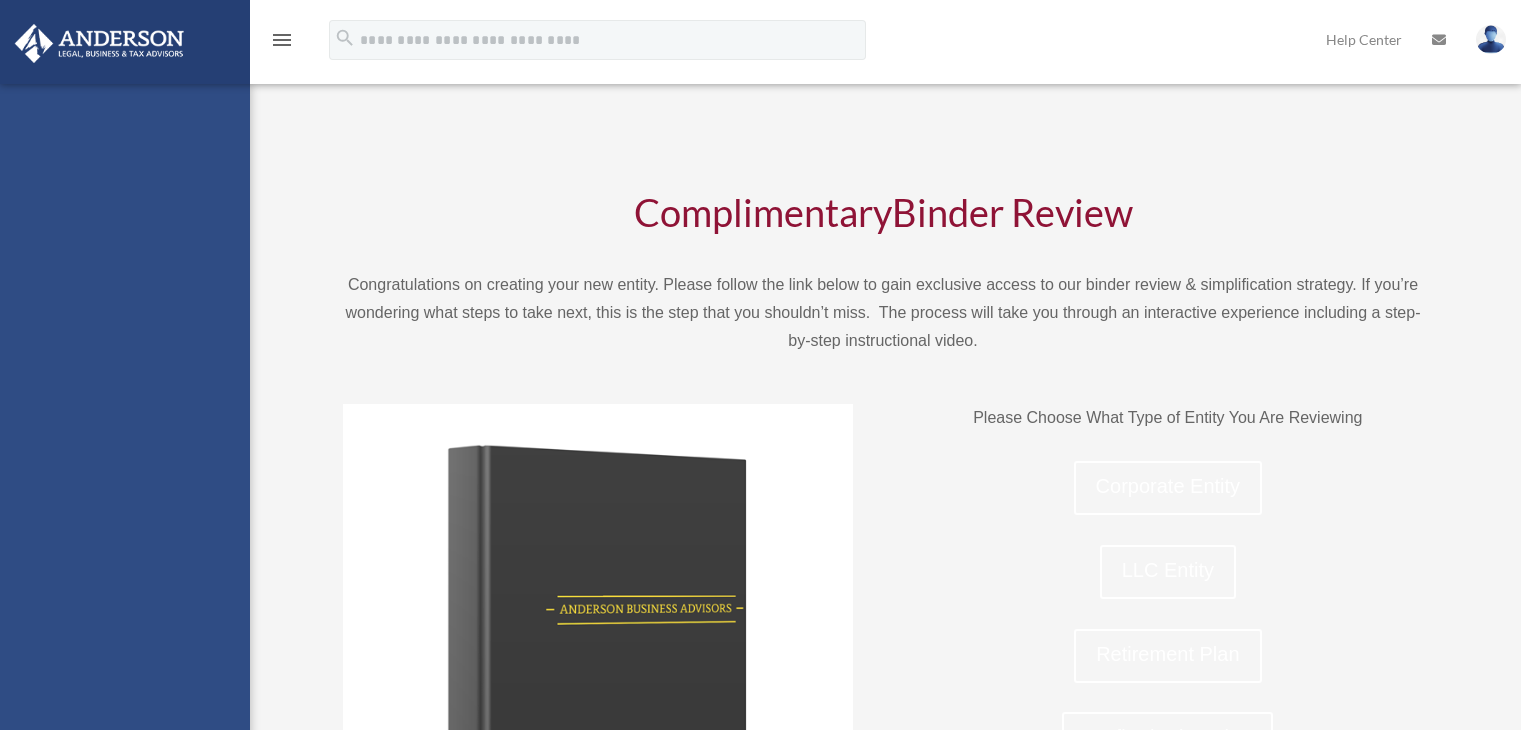 scroll, scrollTop: 0, scrollLeft: 0, axis: both 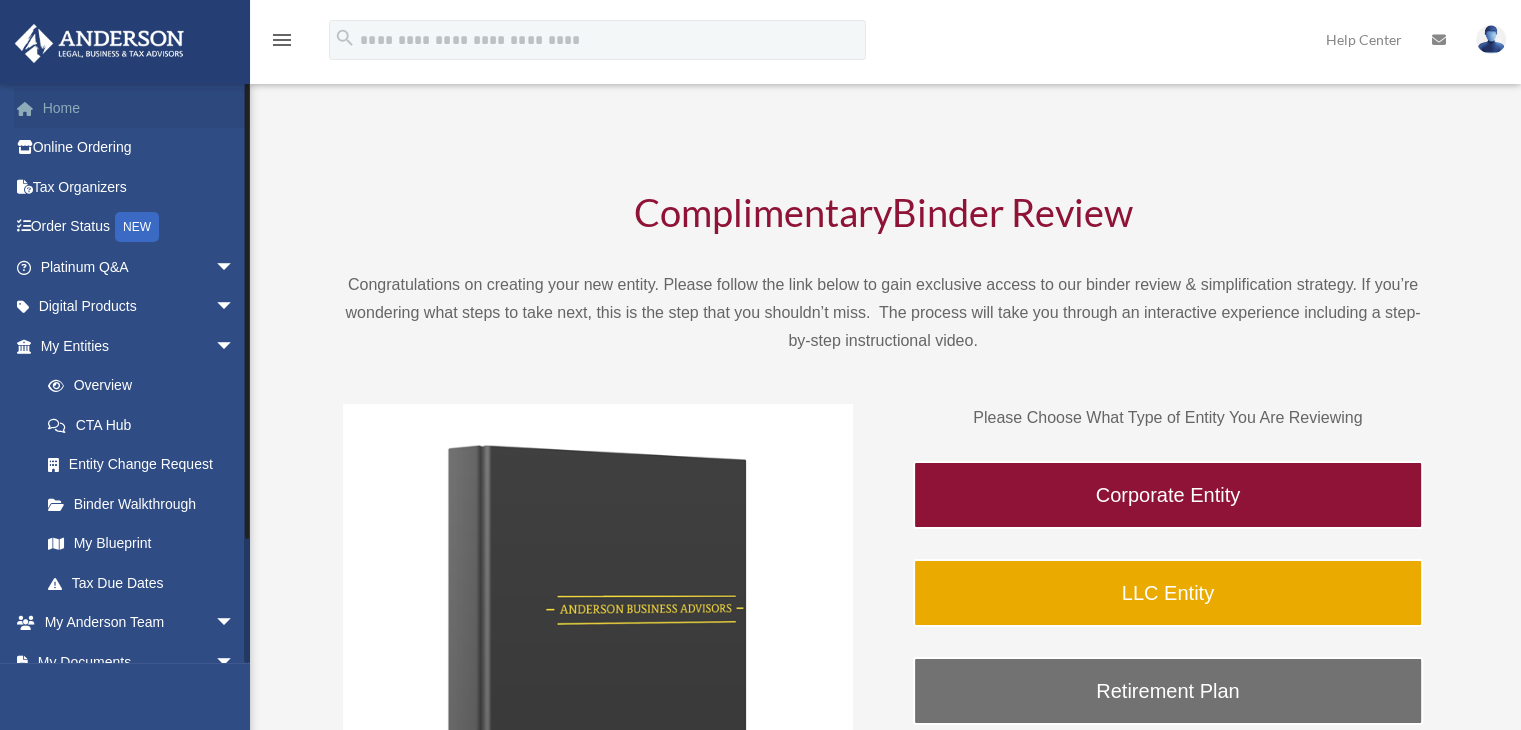 click on "Home" at bounding box center (139, 108) 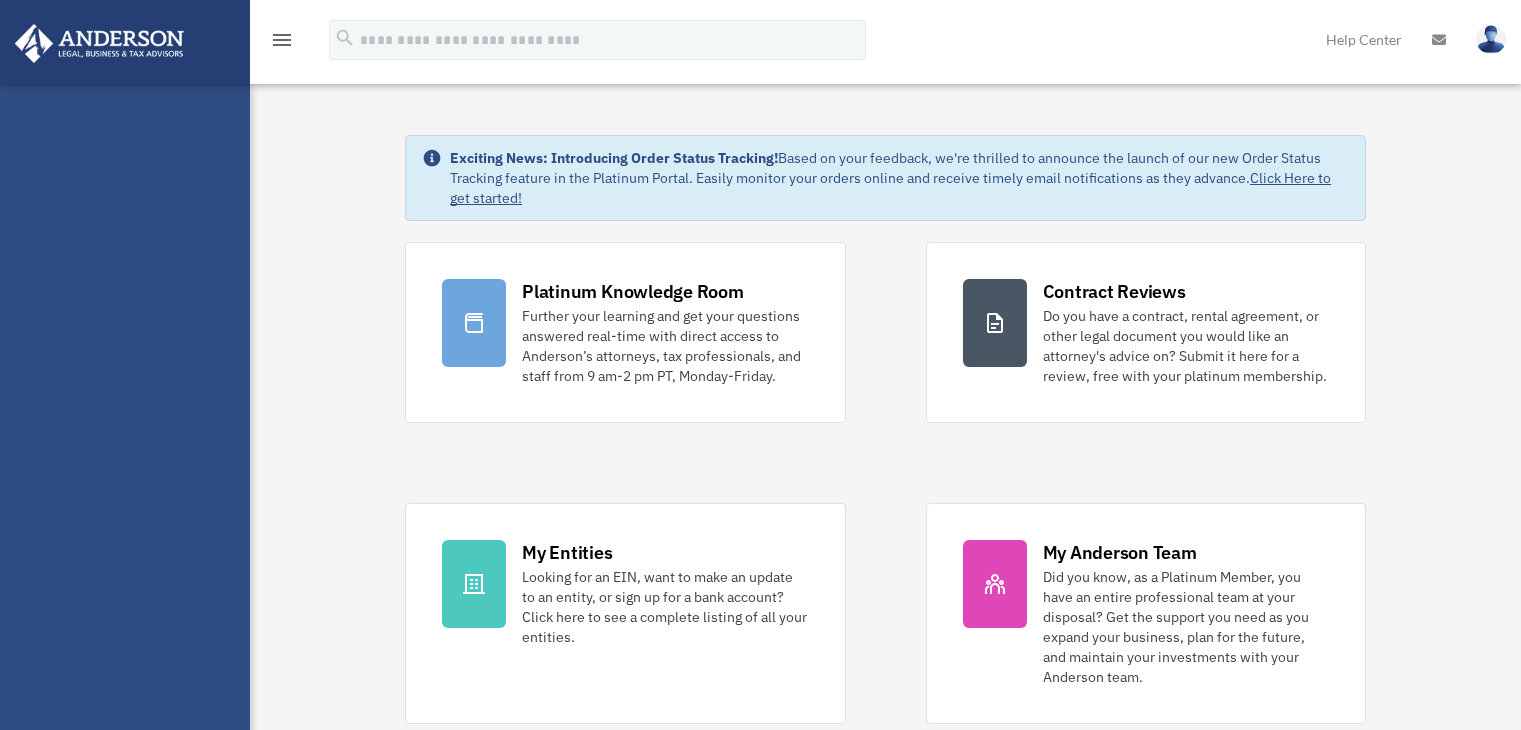 scroll, scrollTop: 0, scrollLeft: 0, axis: both 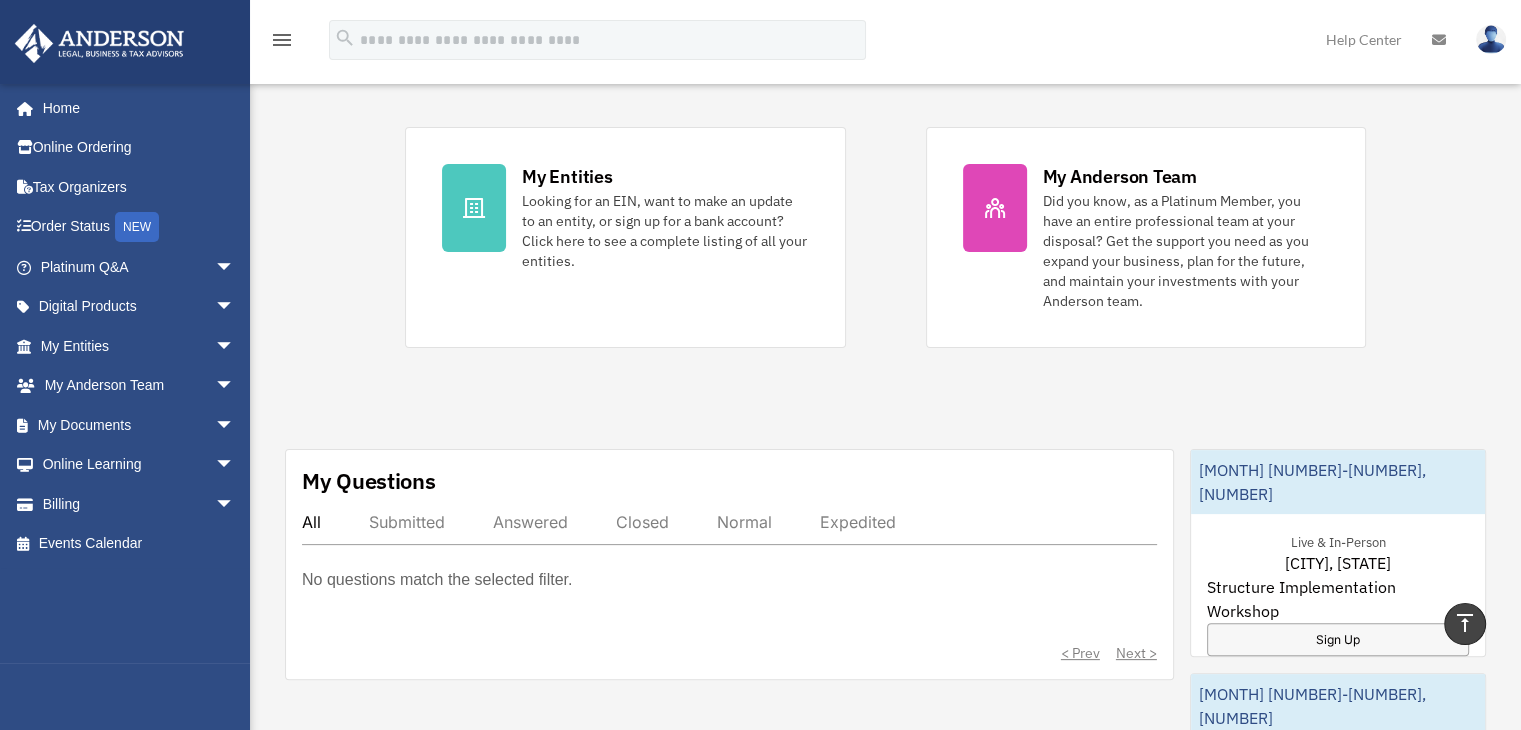 drag, startPoint x: 1515, startPoint y: 293, endPoint x: 1514, endPoint y: 245, distance: 48.010414 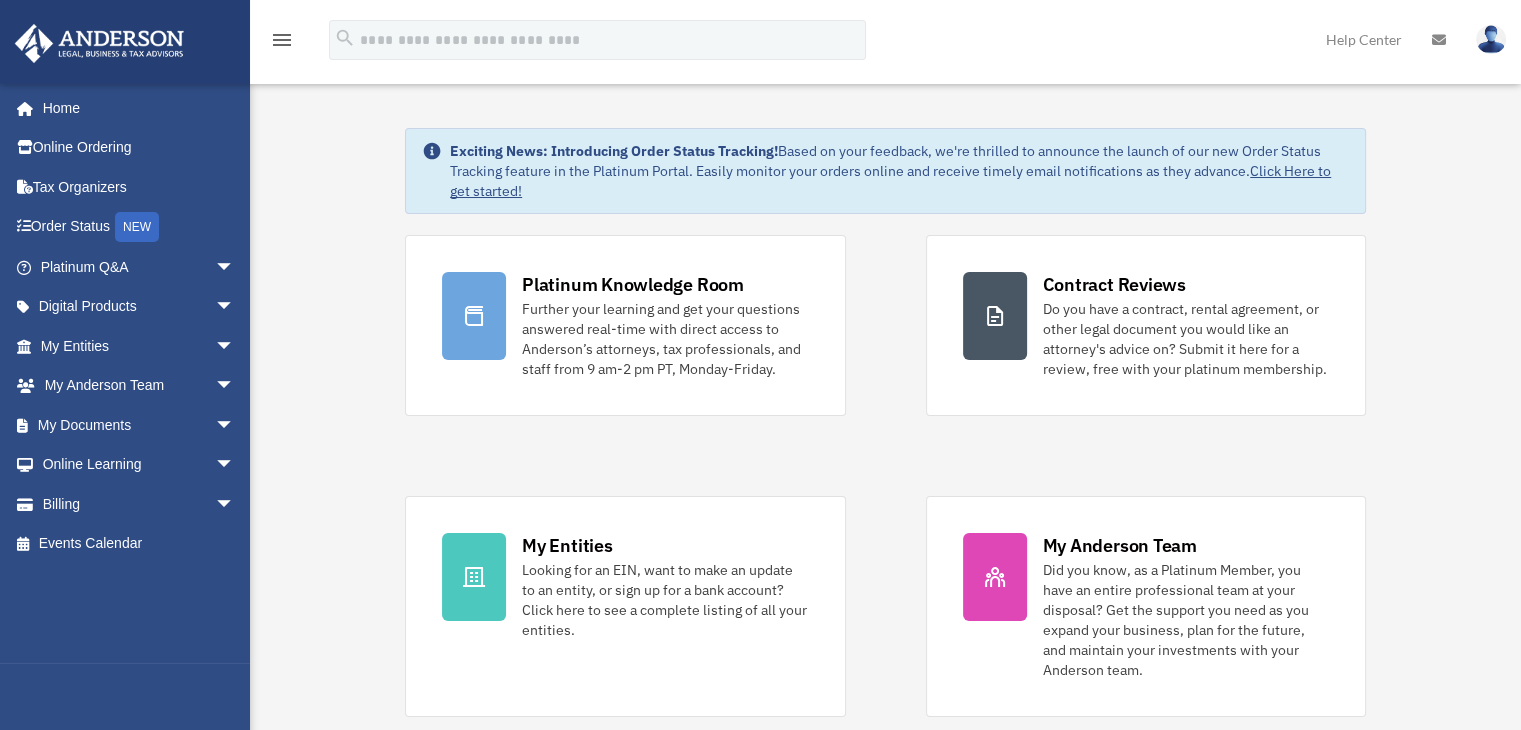 scroll, scrollTop: 0, scrollLeft: 0, axis: both 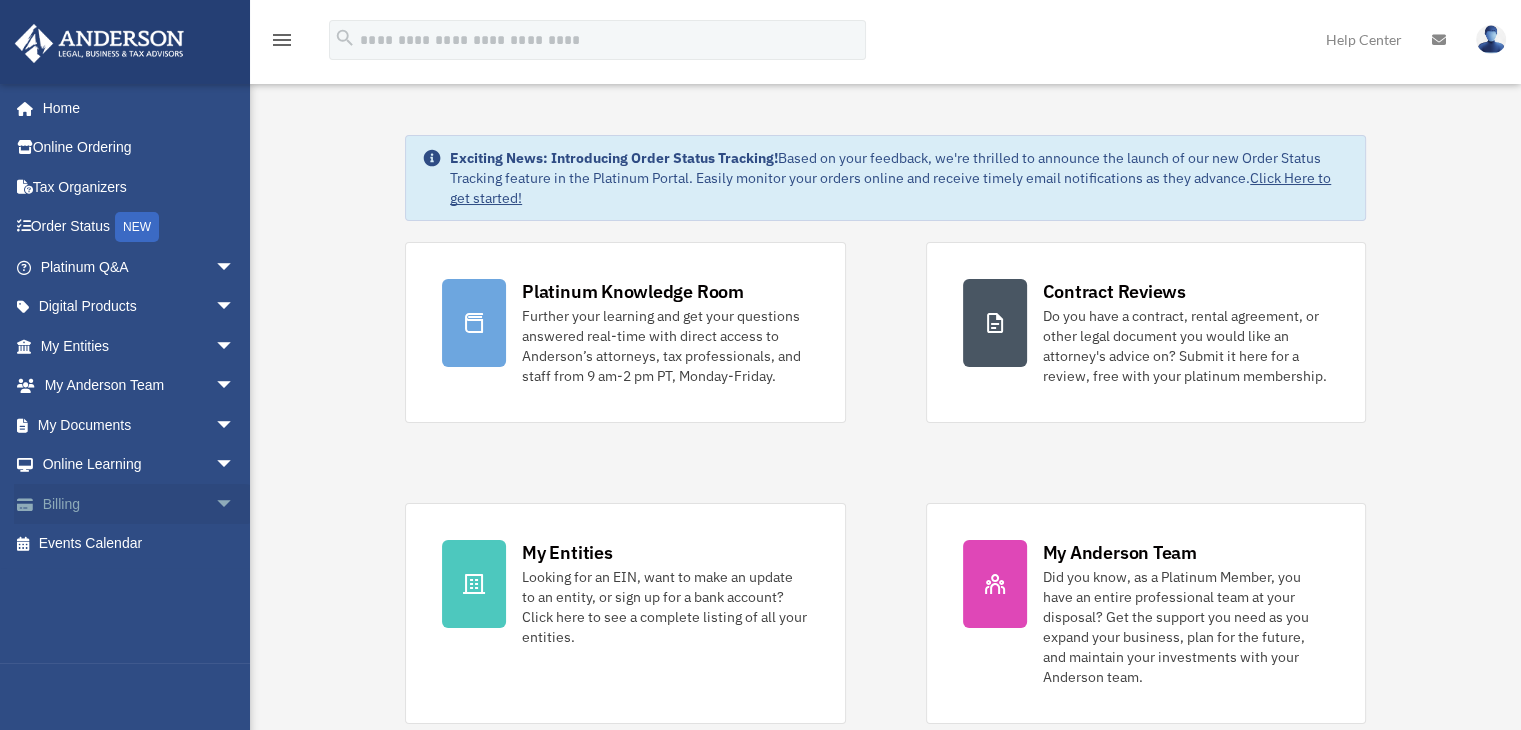 click on "arrow_drop_down" at bounding box center (235, 504) 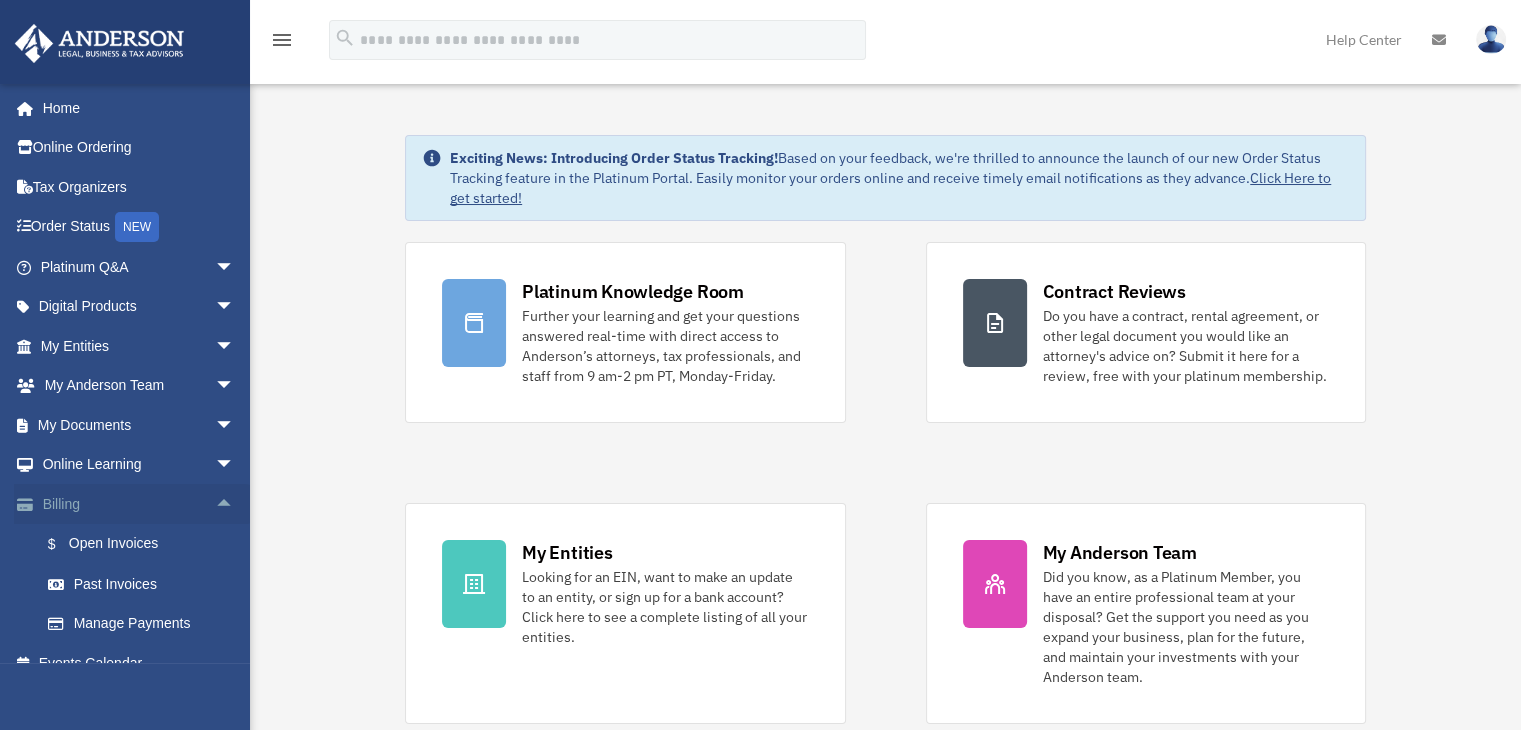 click on "arrow_drop_up" at bounding box center (235, 504) 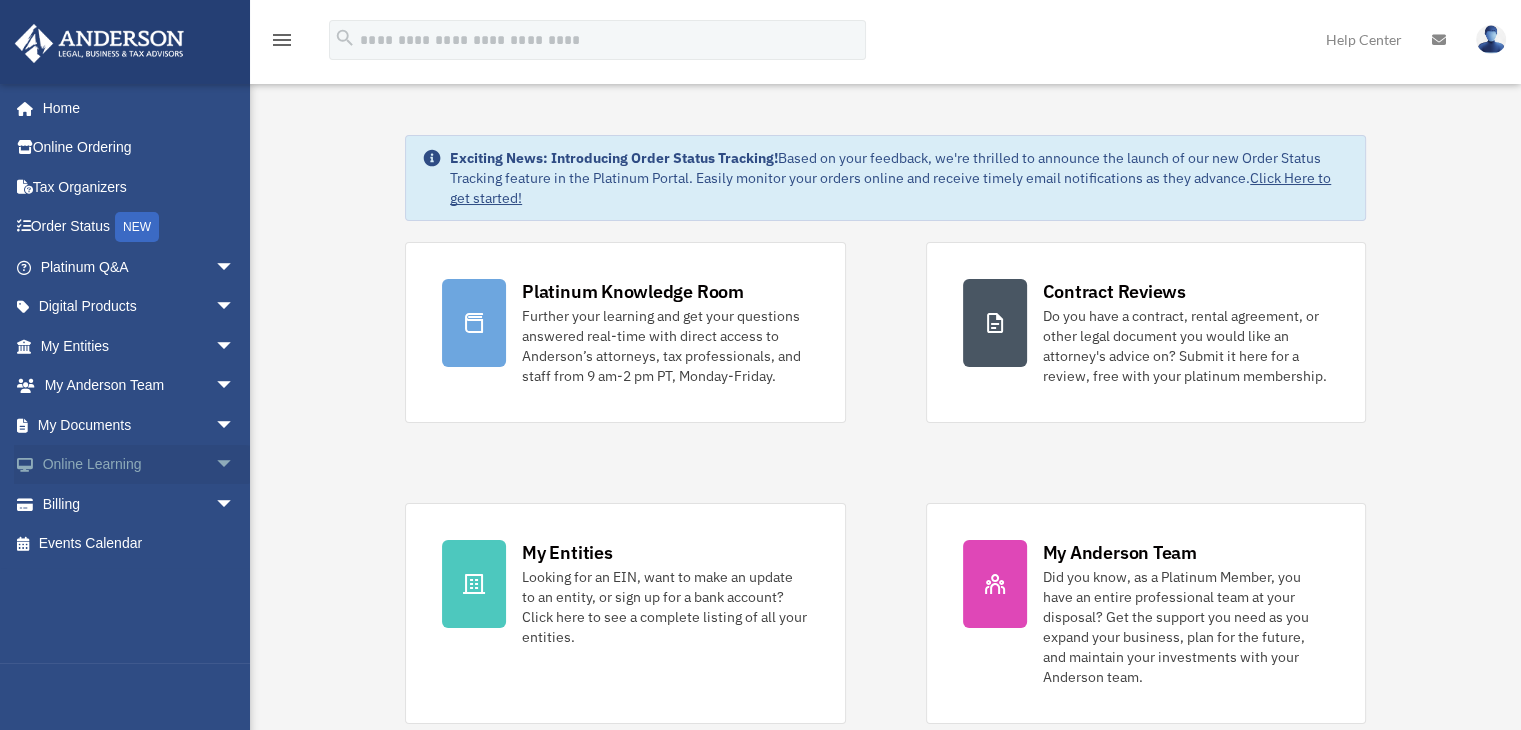 click on "arrow_drop_down" at bounding box center [235, 465] 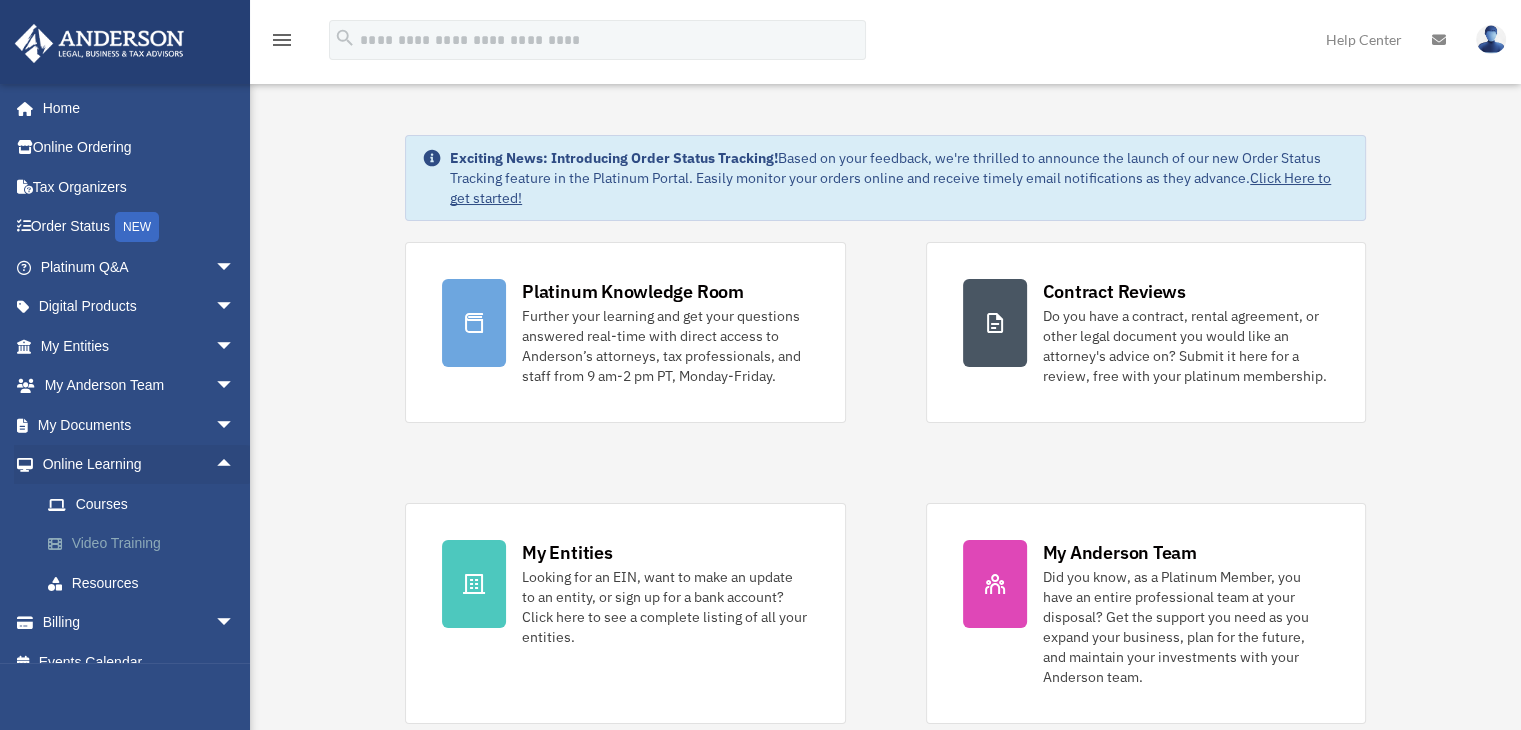 click on "Video Training" at bounding box center (146, 544) 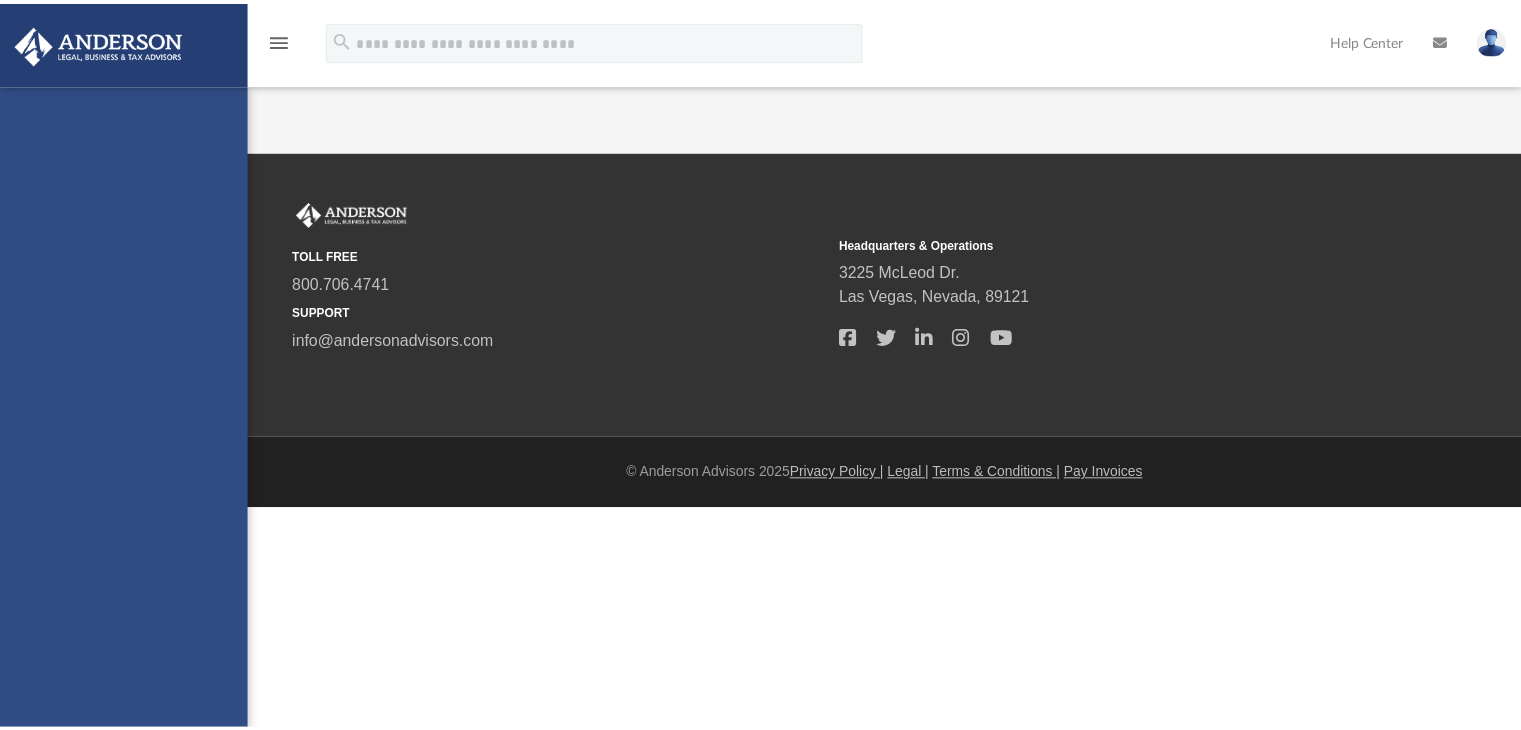 scroll, scrollTop: 0, scrollLeft: 0, axis: both 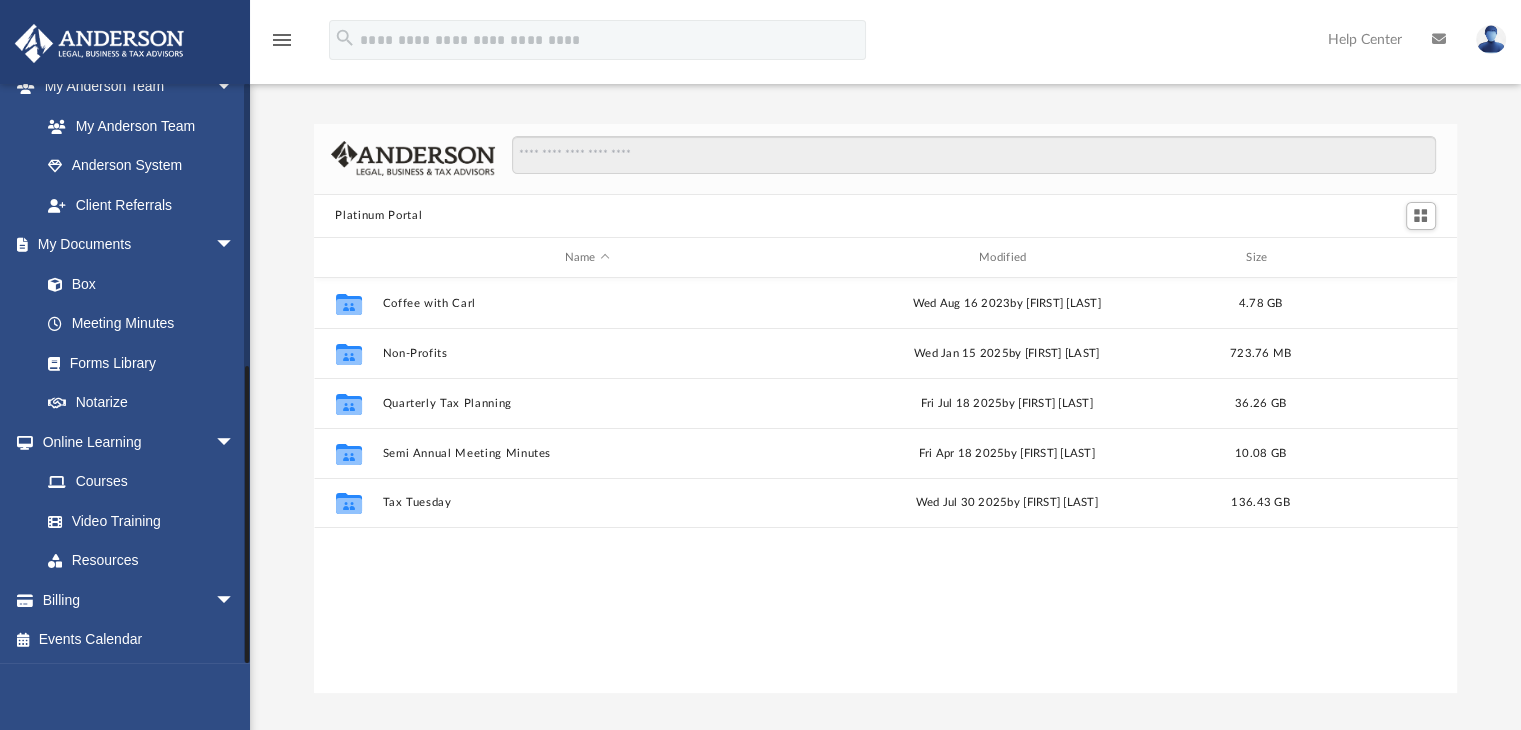 drag, startPoint x: 246, startPoint y: 576, endPoint x: 251, endPoint y: 618, distance: 42.296574 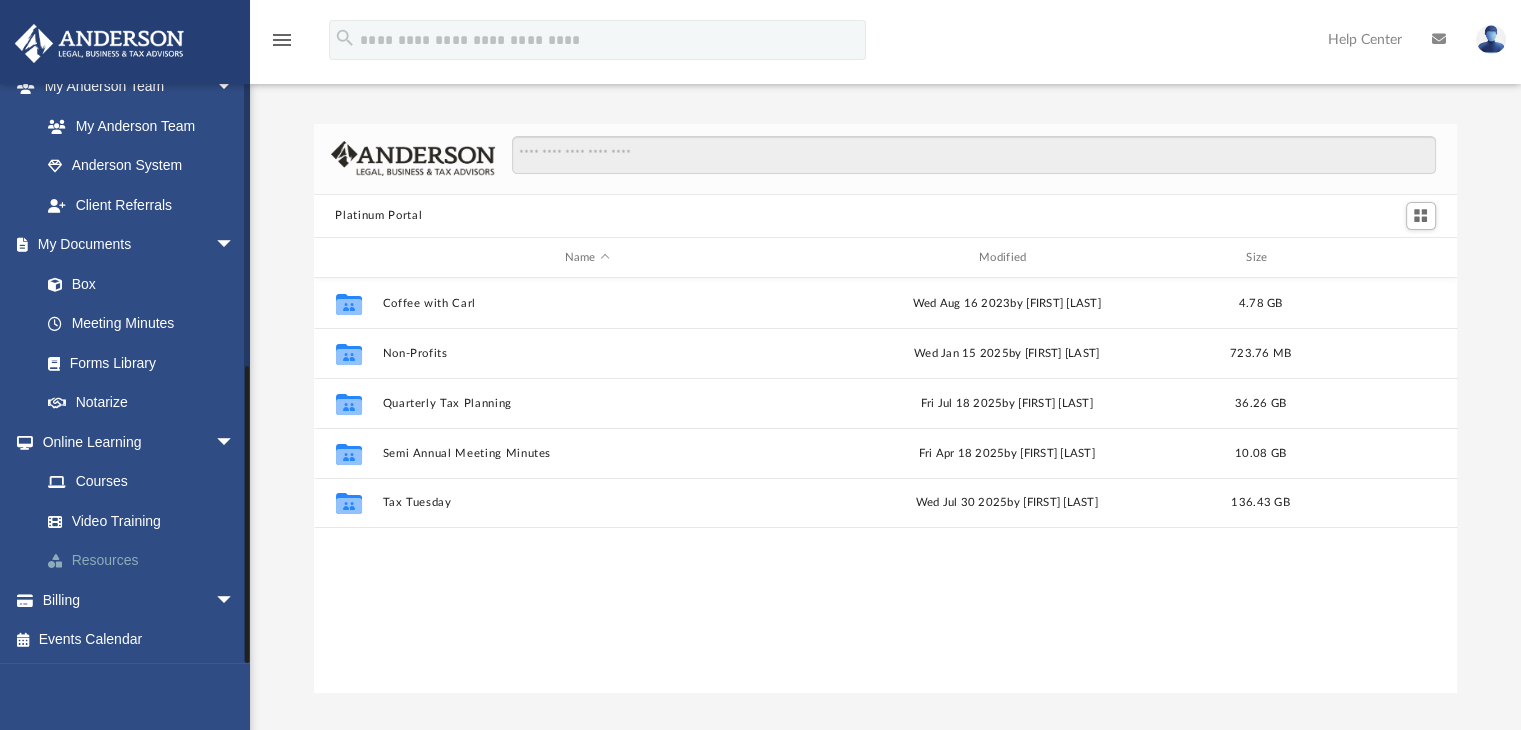 click on "Resources" at bounding box center (146, 561) 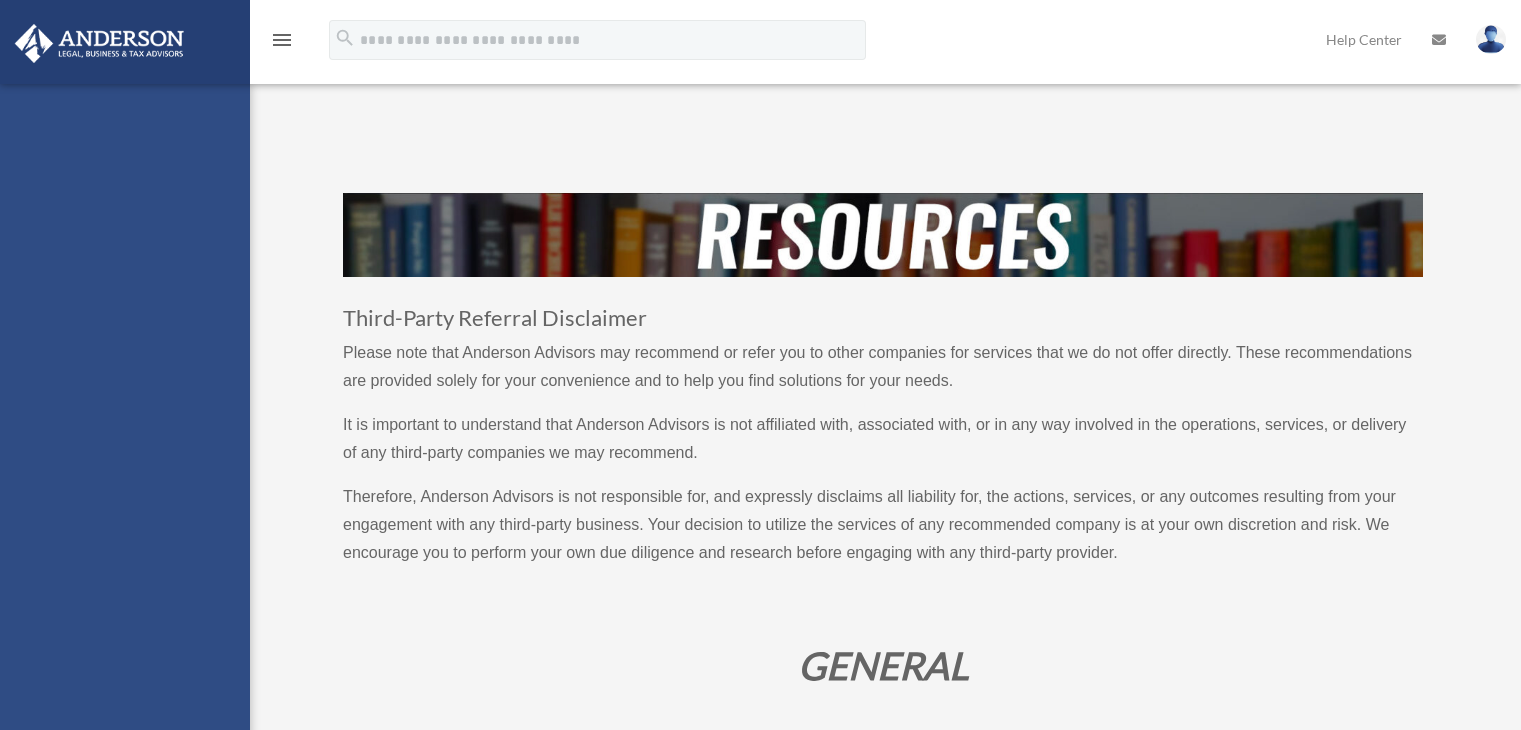 scroll, scrollTop: 0, scrollLeft: 0, axis: both 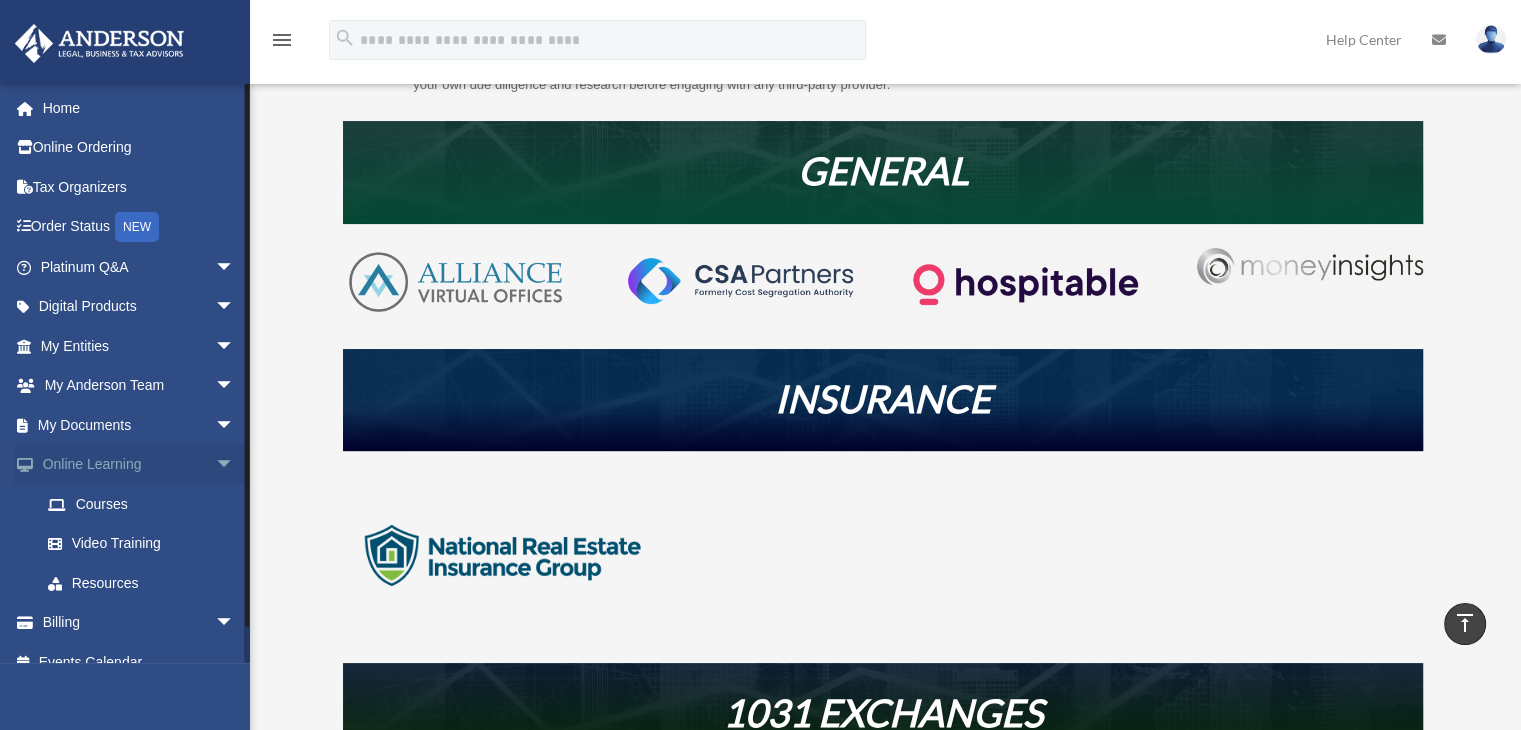 click on "arrow_drop_down" at bounding box center (235, 465) 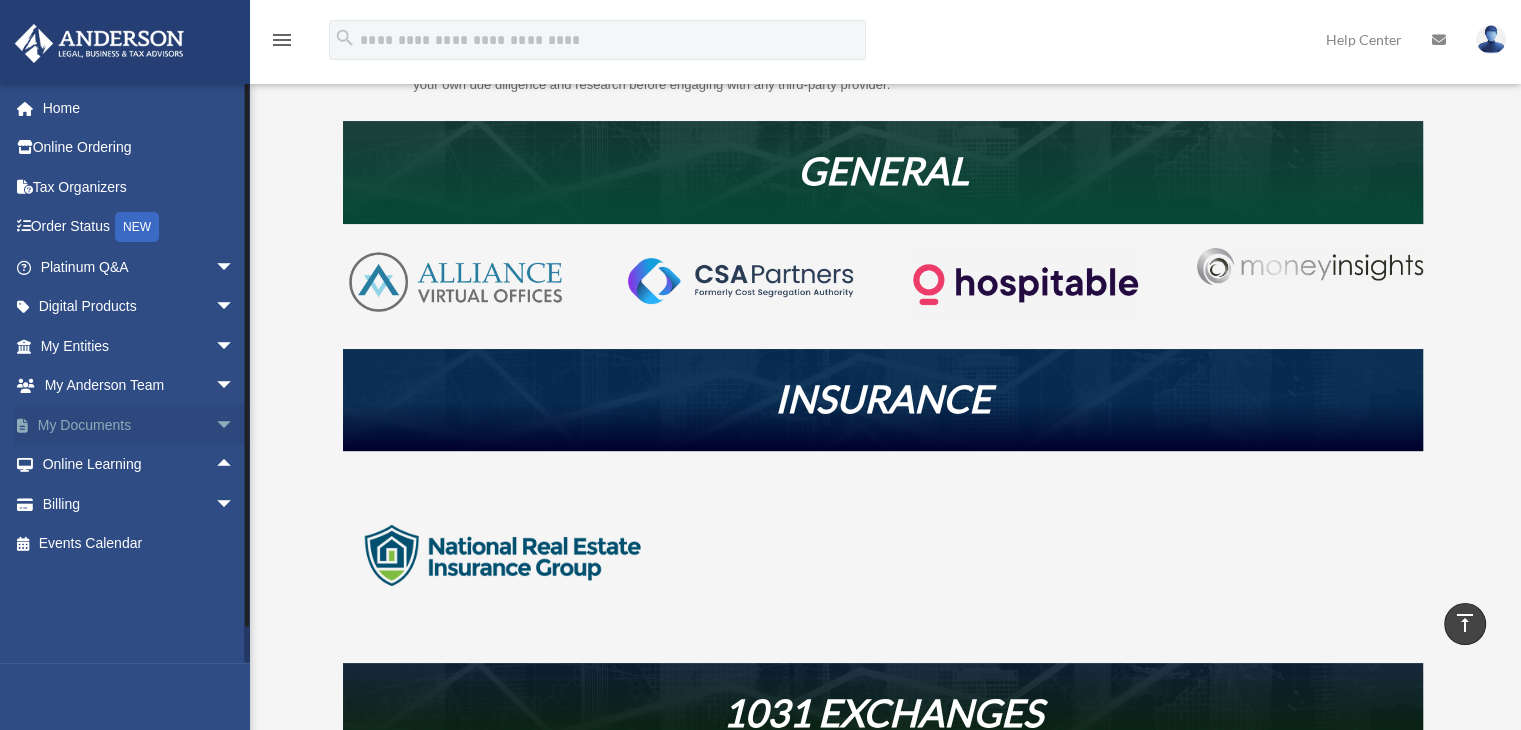 click on "arrow_drop_down" at bounding box center [235, 425] 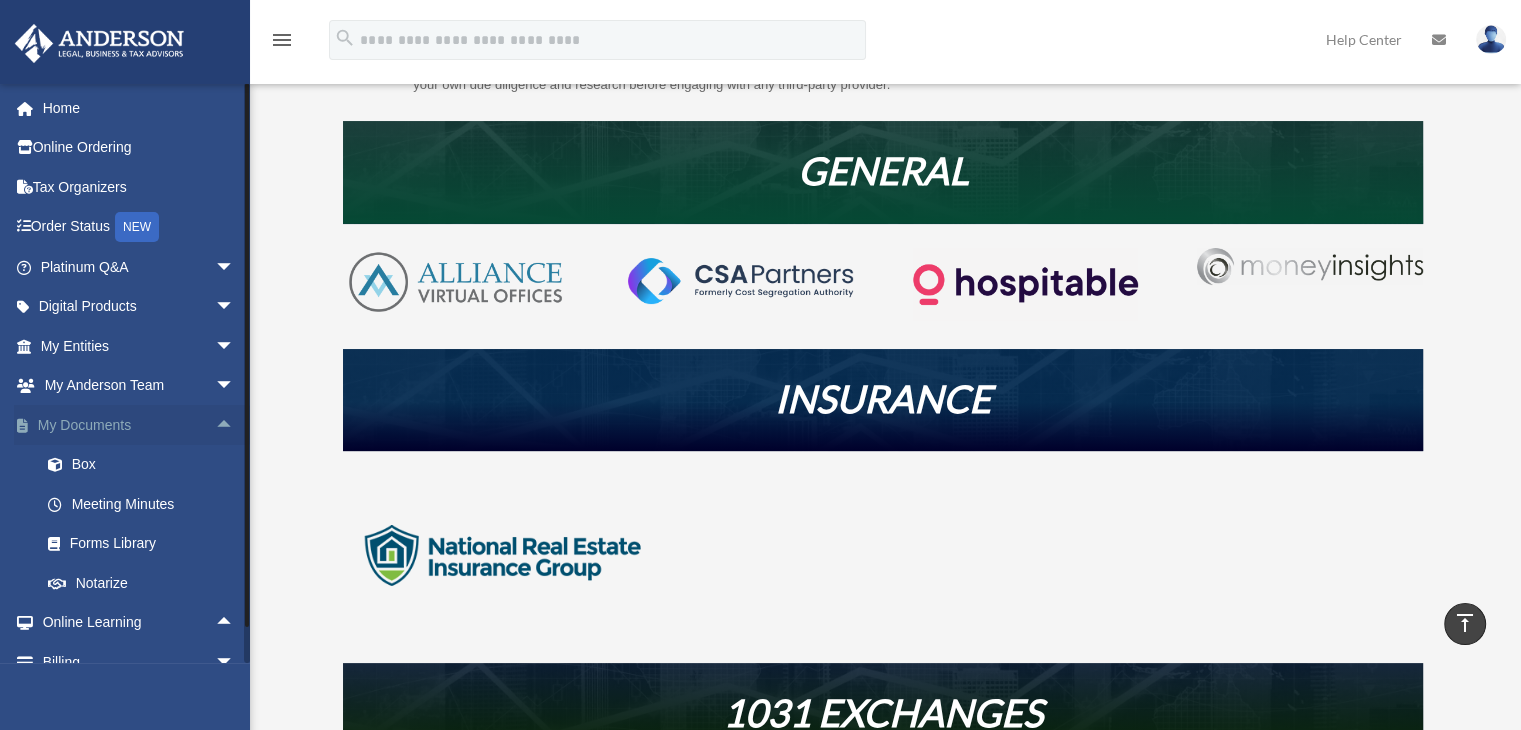 click on "arrow_drop_up" at bounding box center (235, 425) 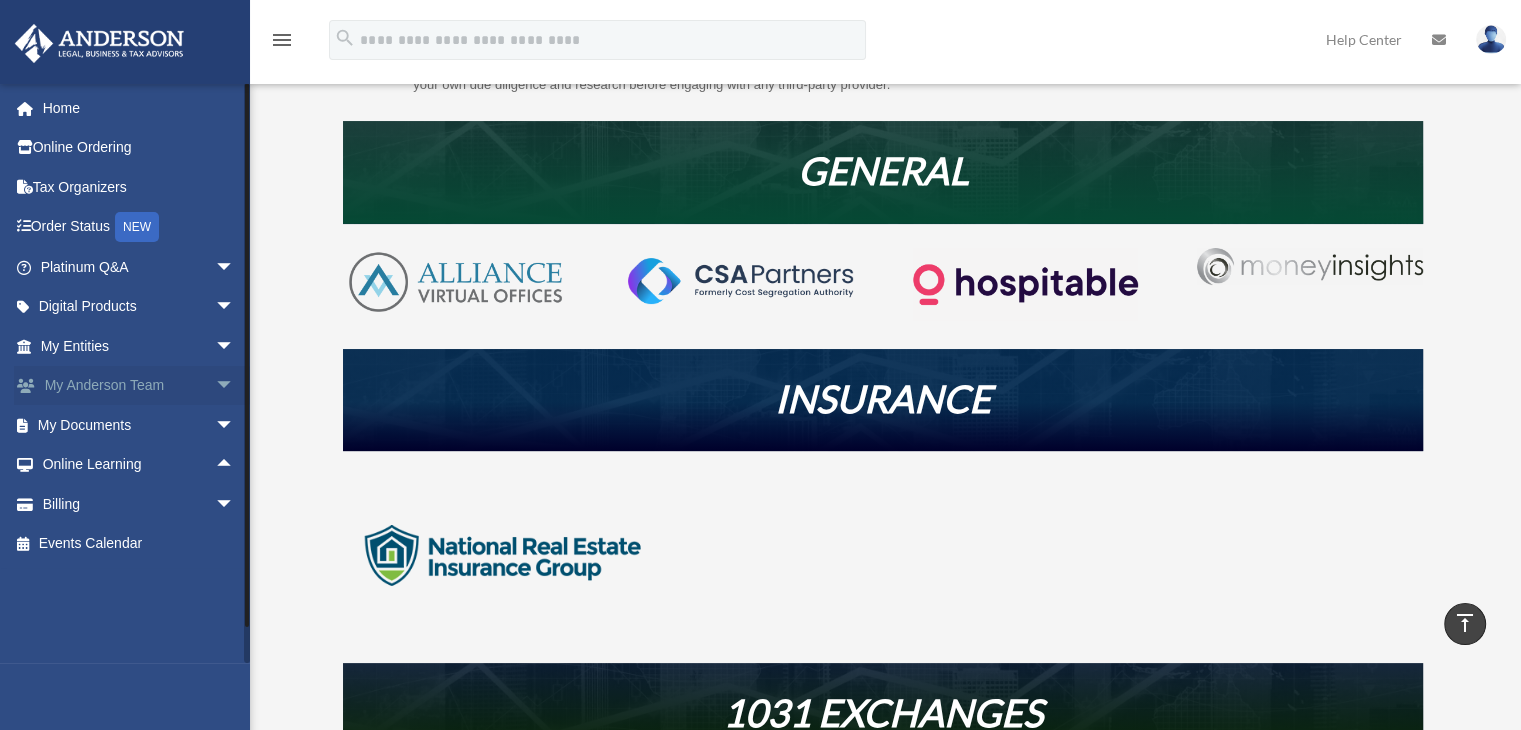 click on "arrow_drop_down" at bounding box center (235, 386) 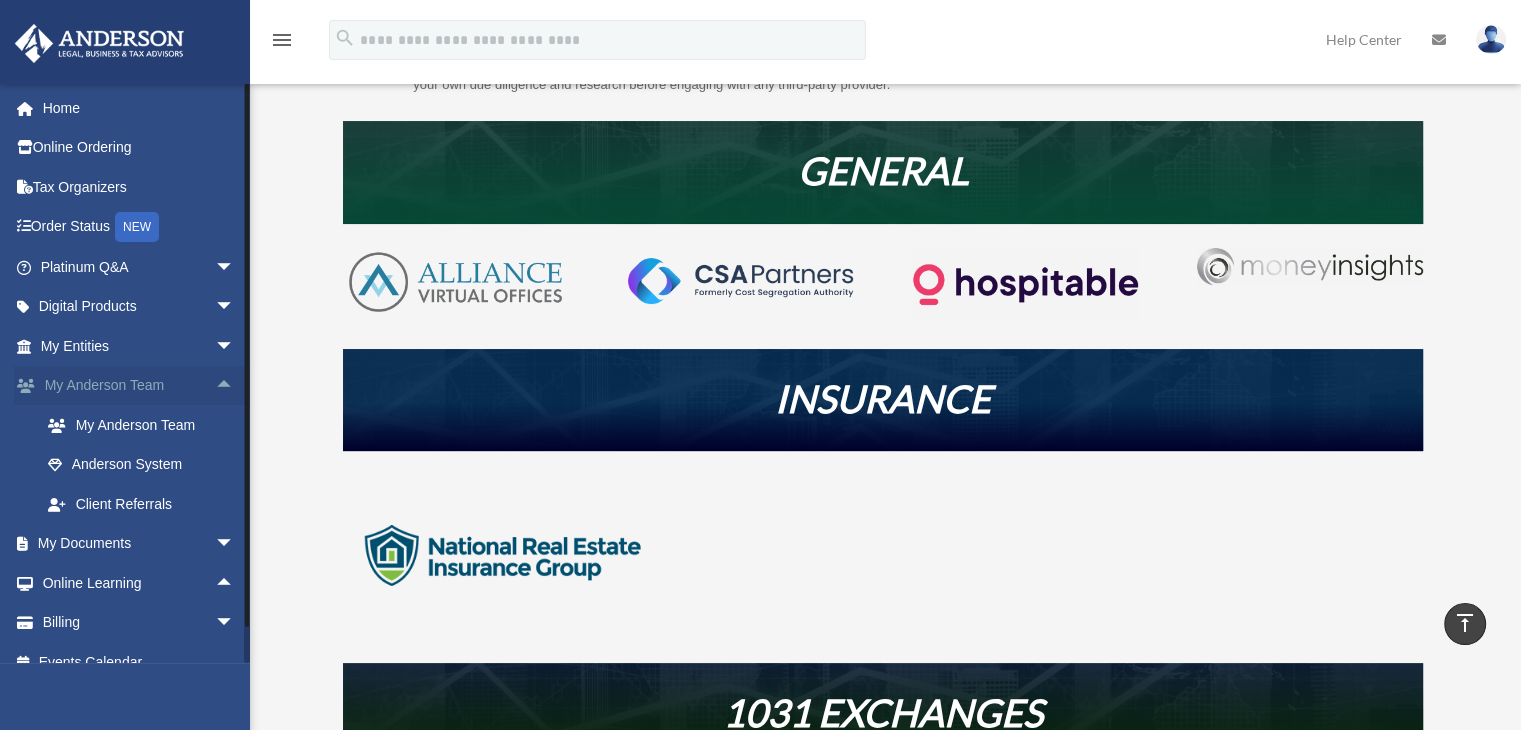 click on "arrow_drop_up" at bounding box center (235, 386) 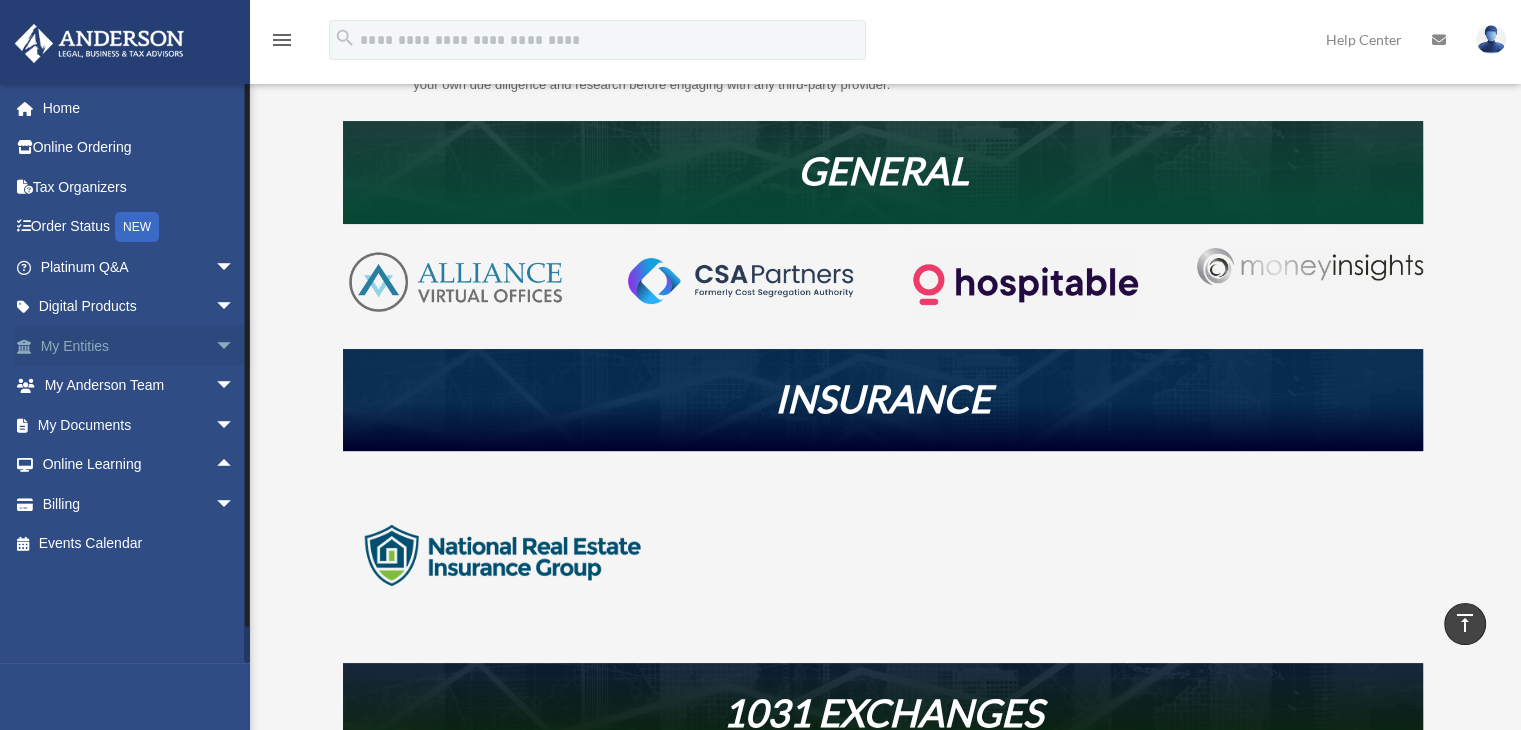 click on "arrow_drop_down" at bounding box center (235, 346) 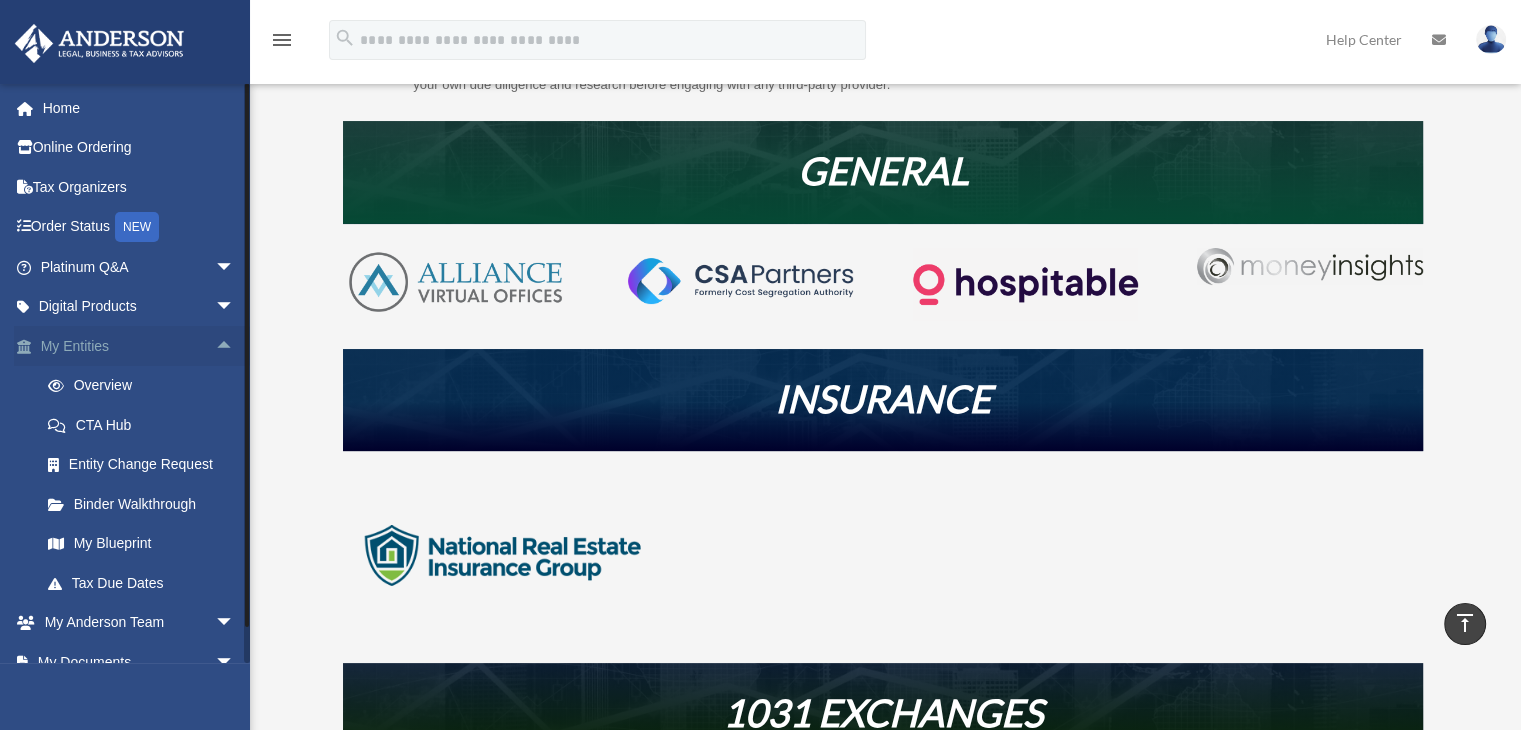 click on "arrow_drop_up" at bounding box center (235, 346) 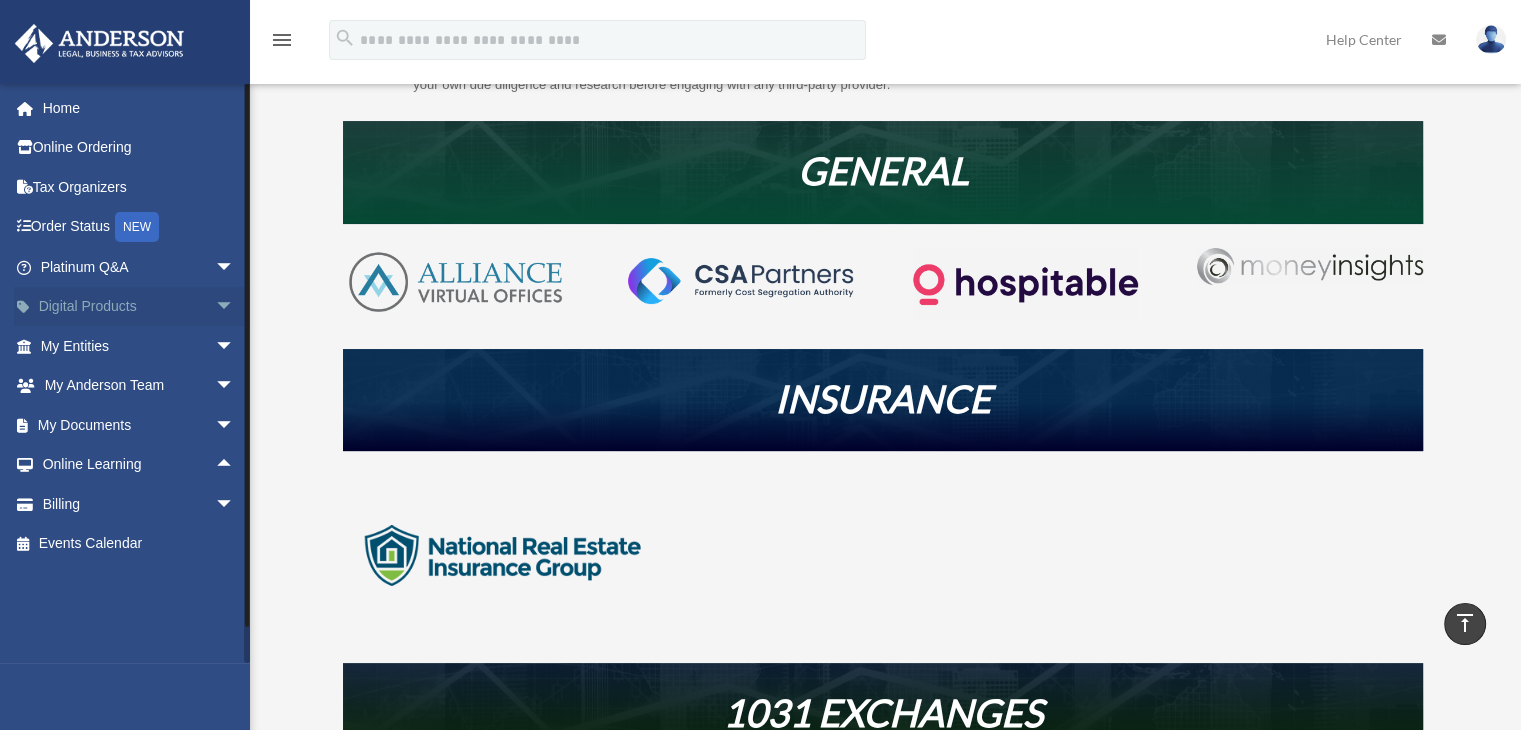 click on "arrow_drop_down" at bounding box center [235, 307] 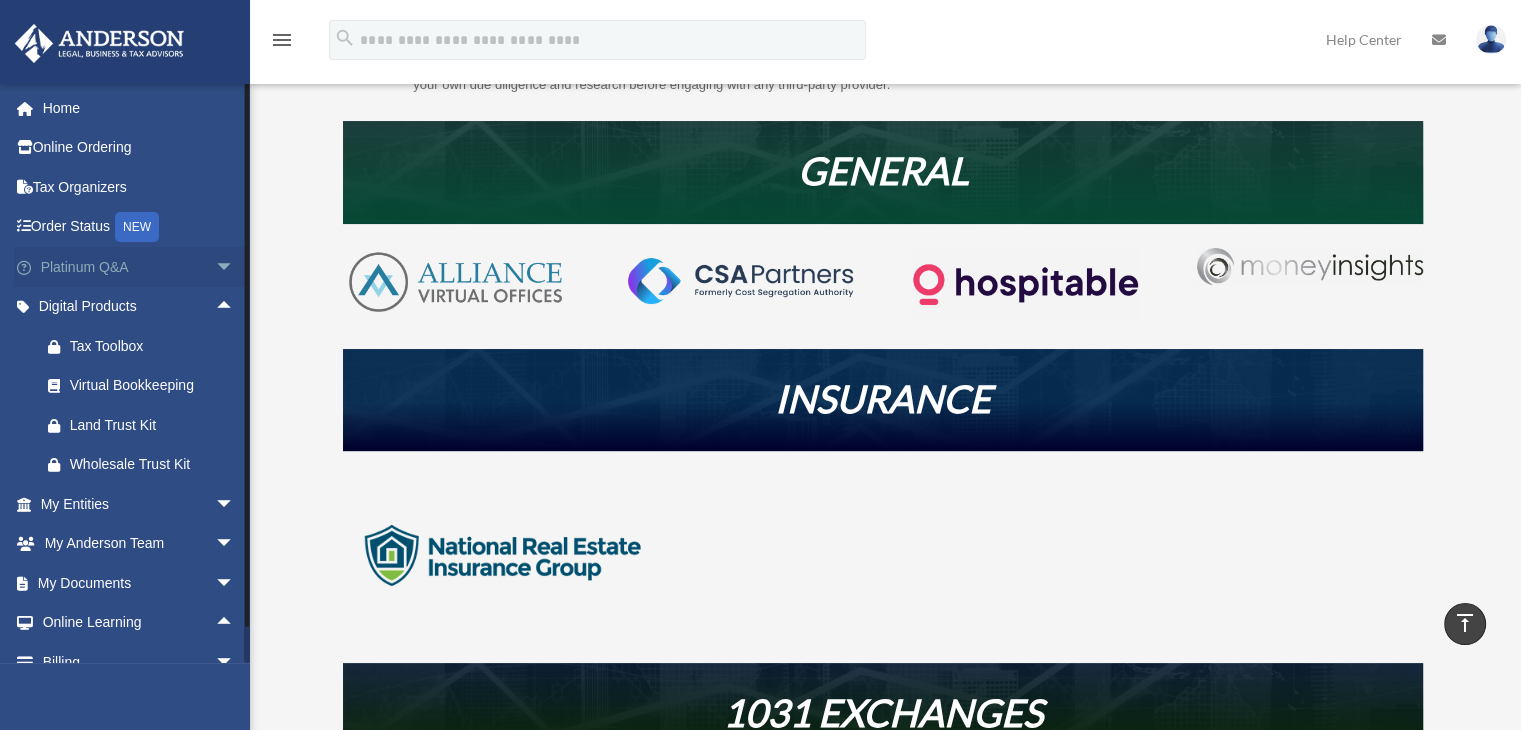 click on "arrow_drop_down" at bounding box center [235, 267] 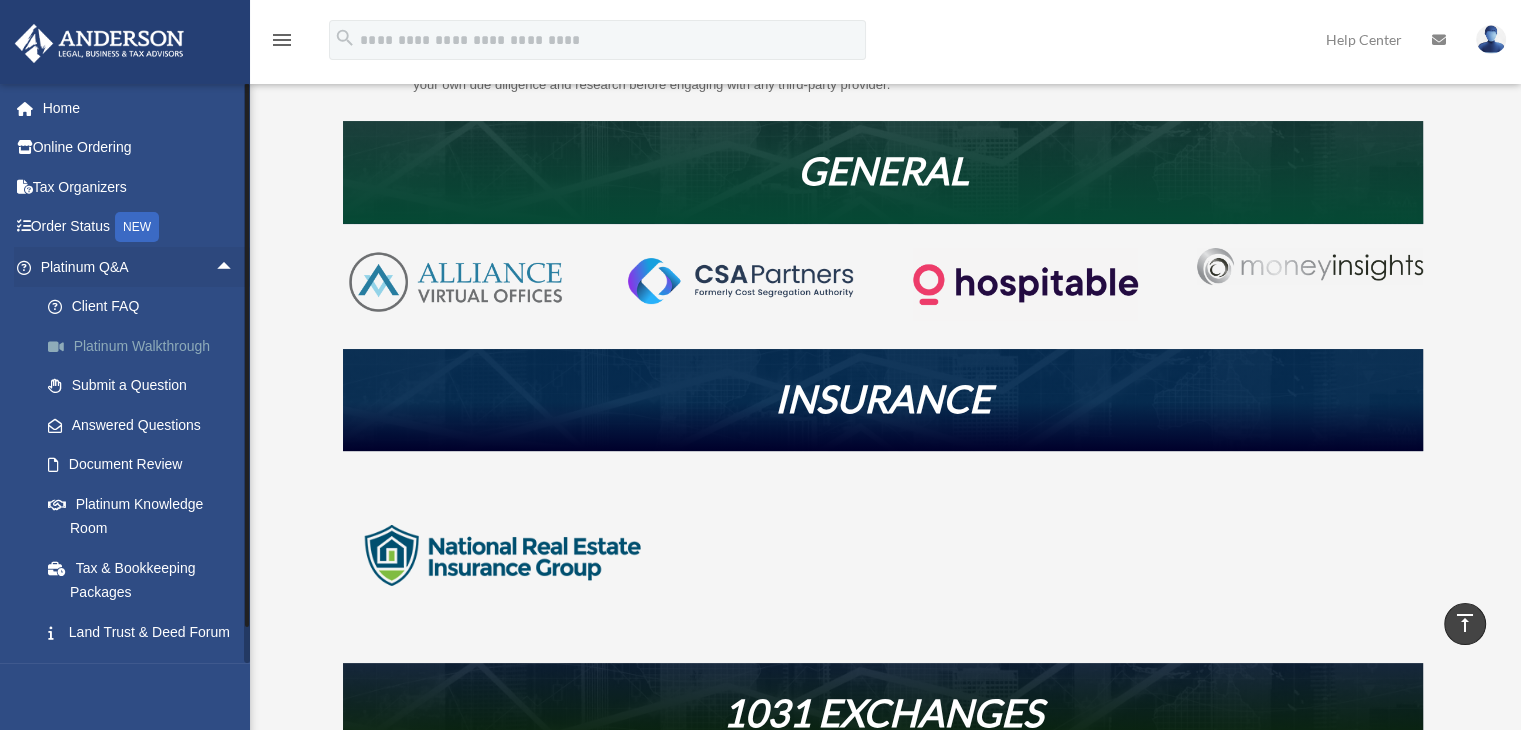 click on "Platinum Walkthrough" at bounding box center [146, 346] 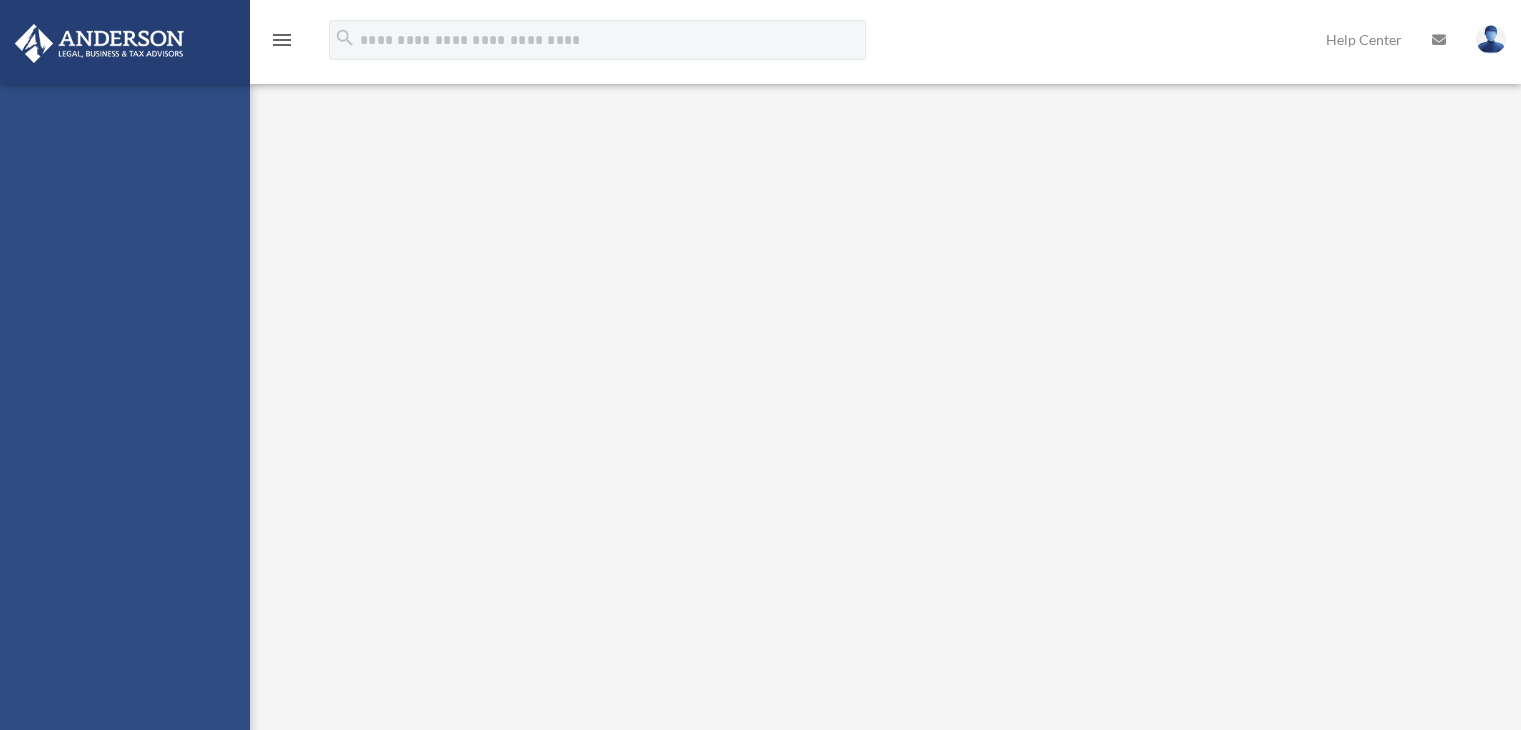 scroll, scrollTop: 0, scrollLeft: 0, axis: both 